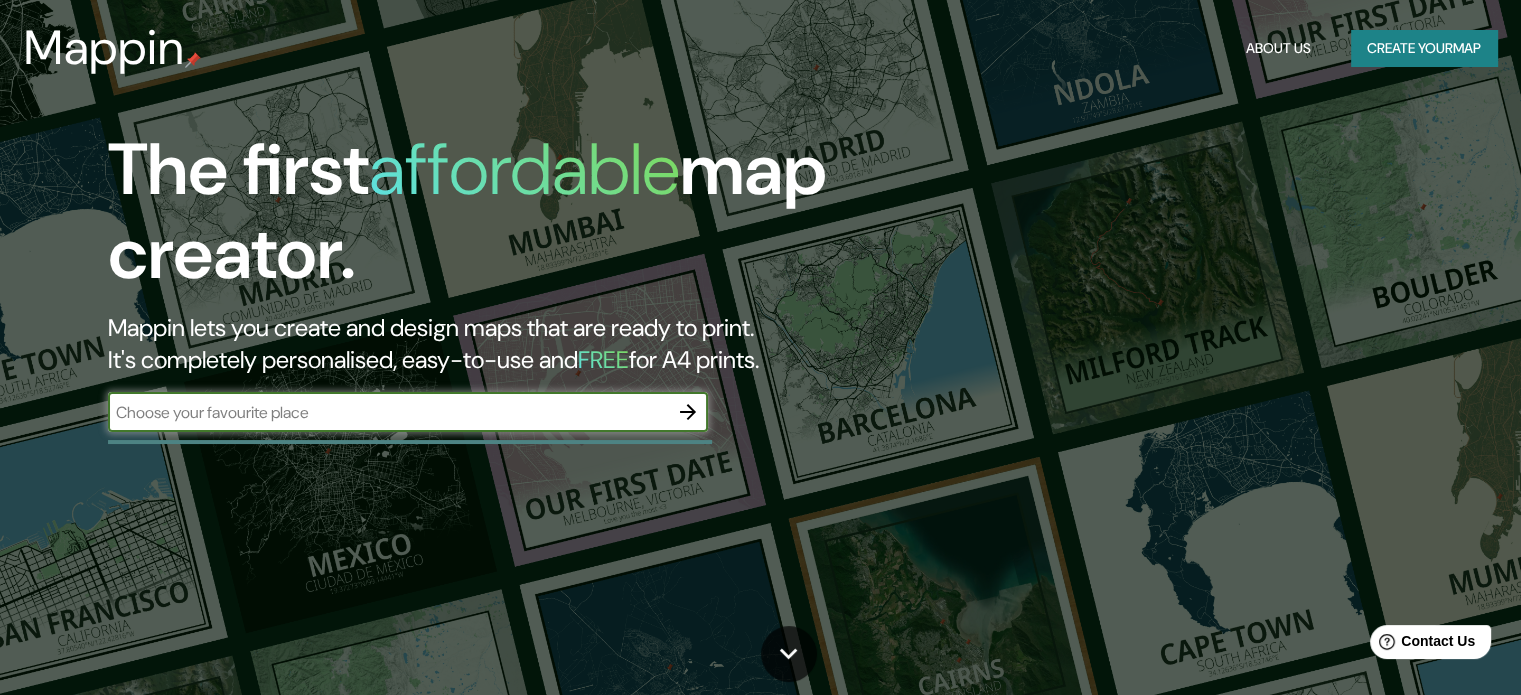 scroll, scrollTop: 0, scrollLeft: 0, axis: both 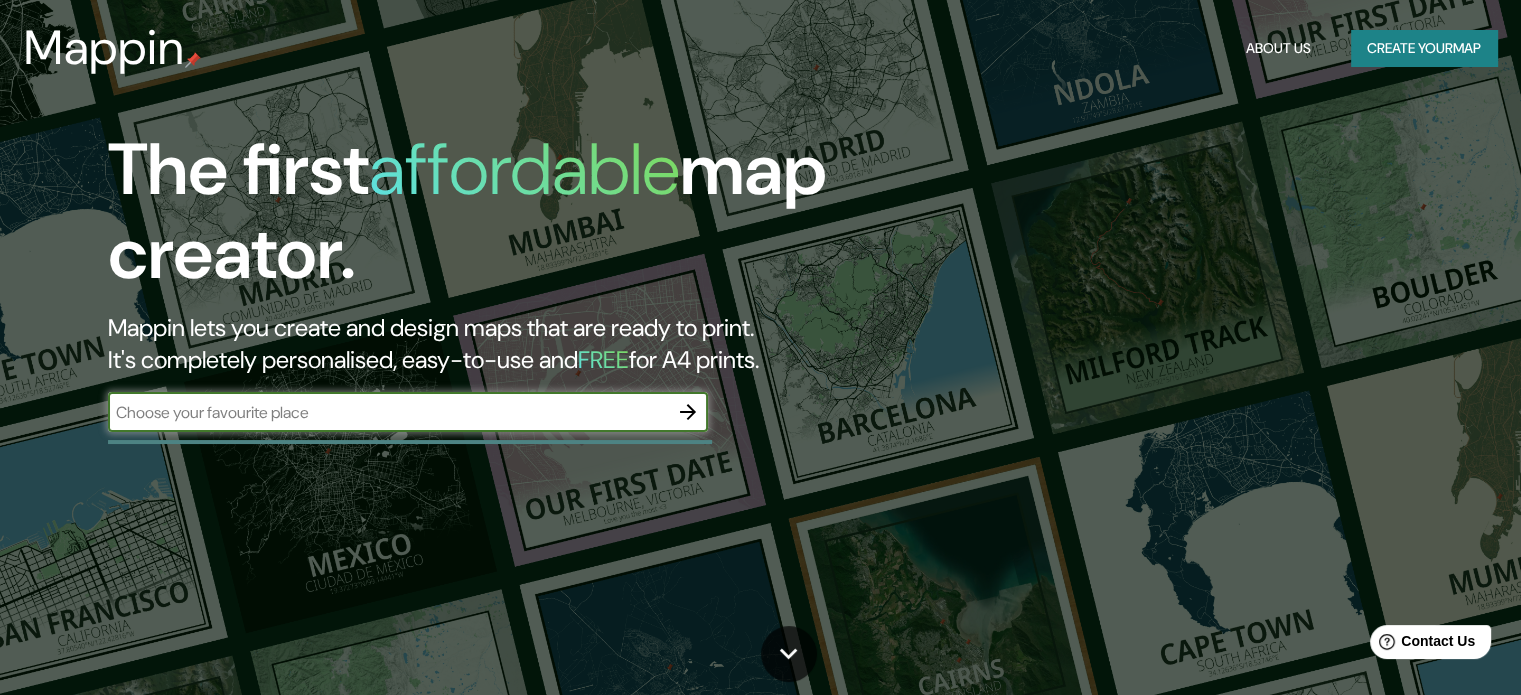 click at bounding box center [388, 412] 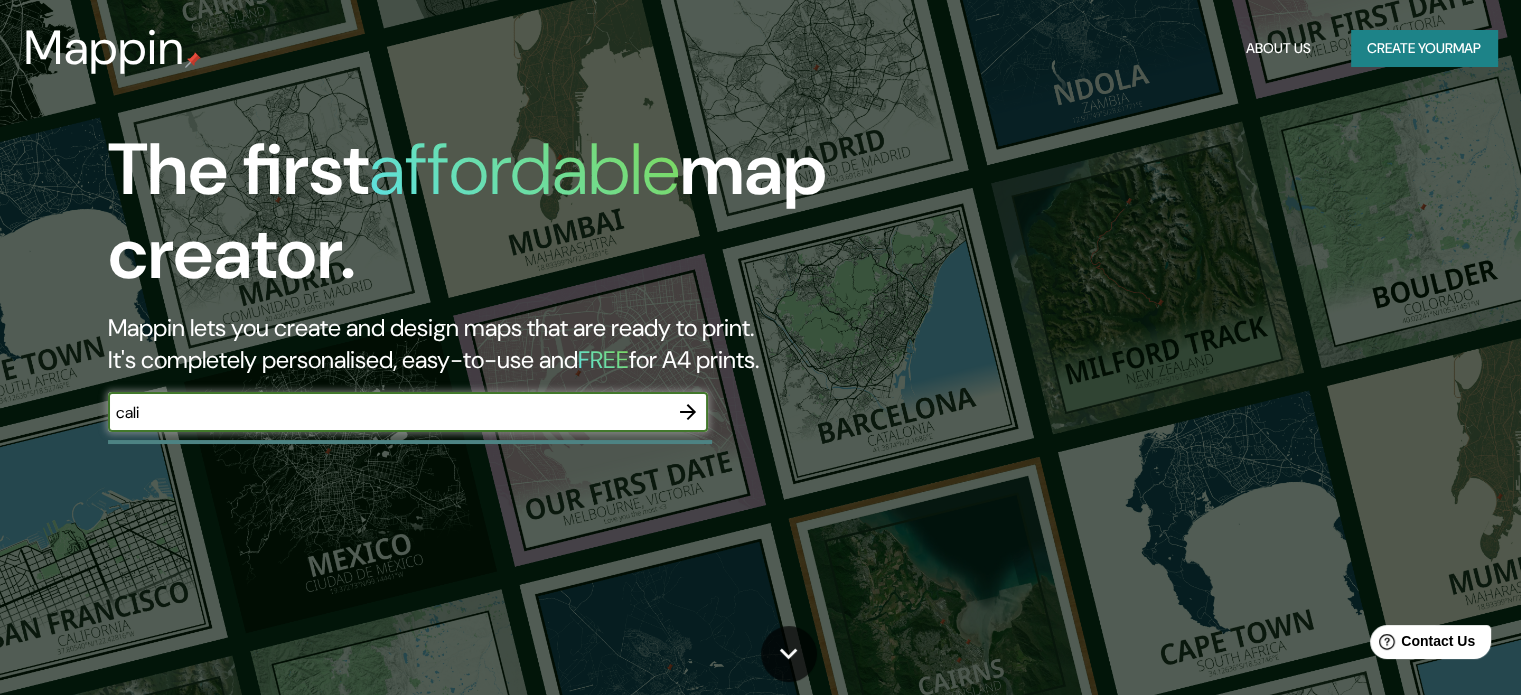 type on "cali" 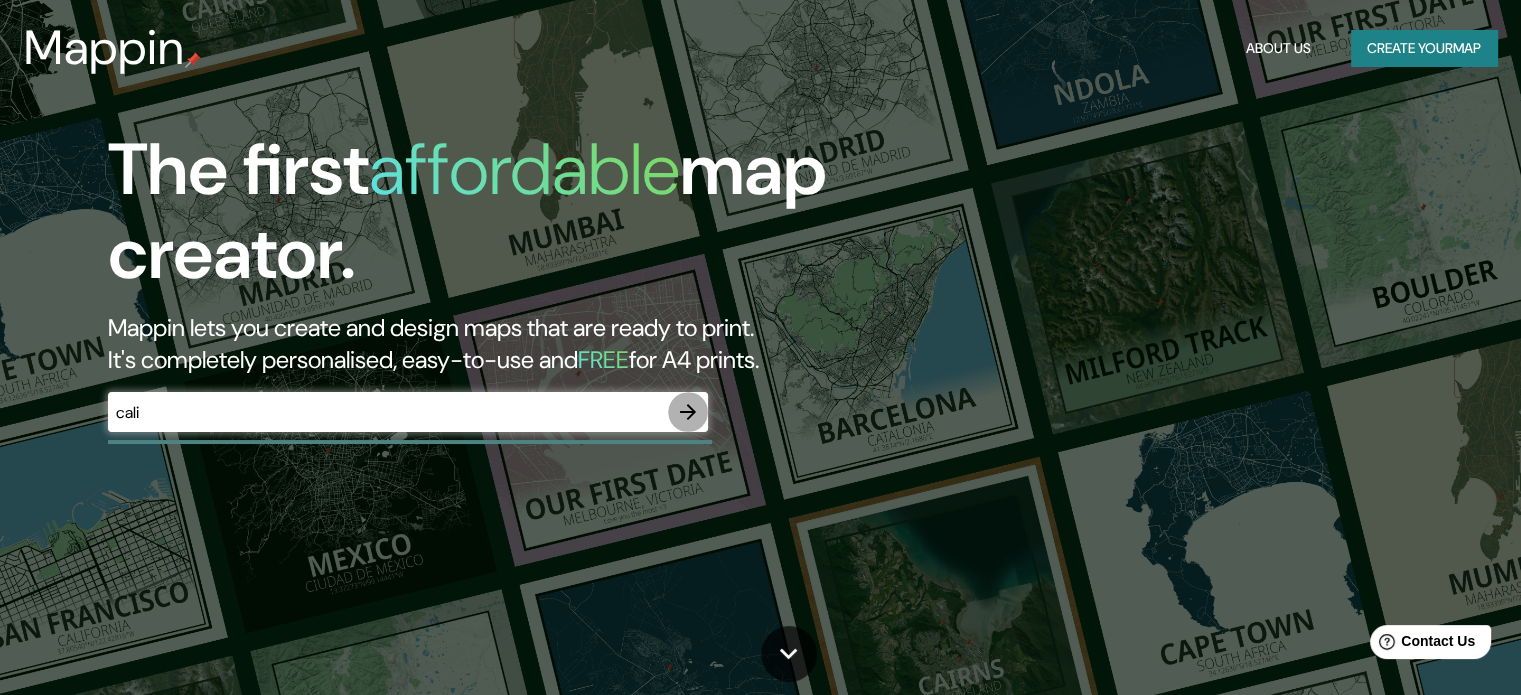 click 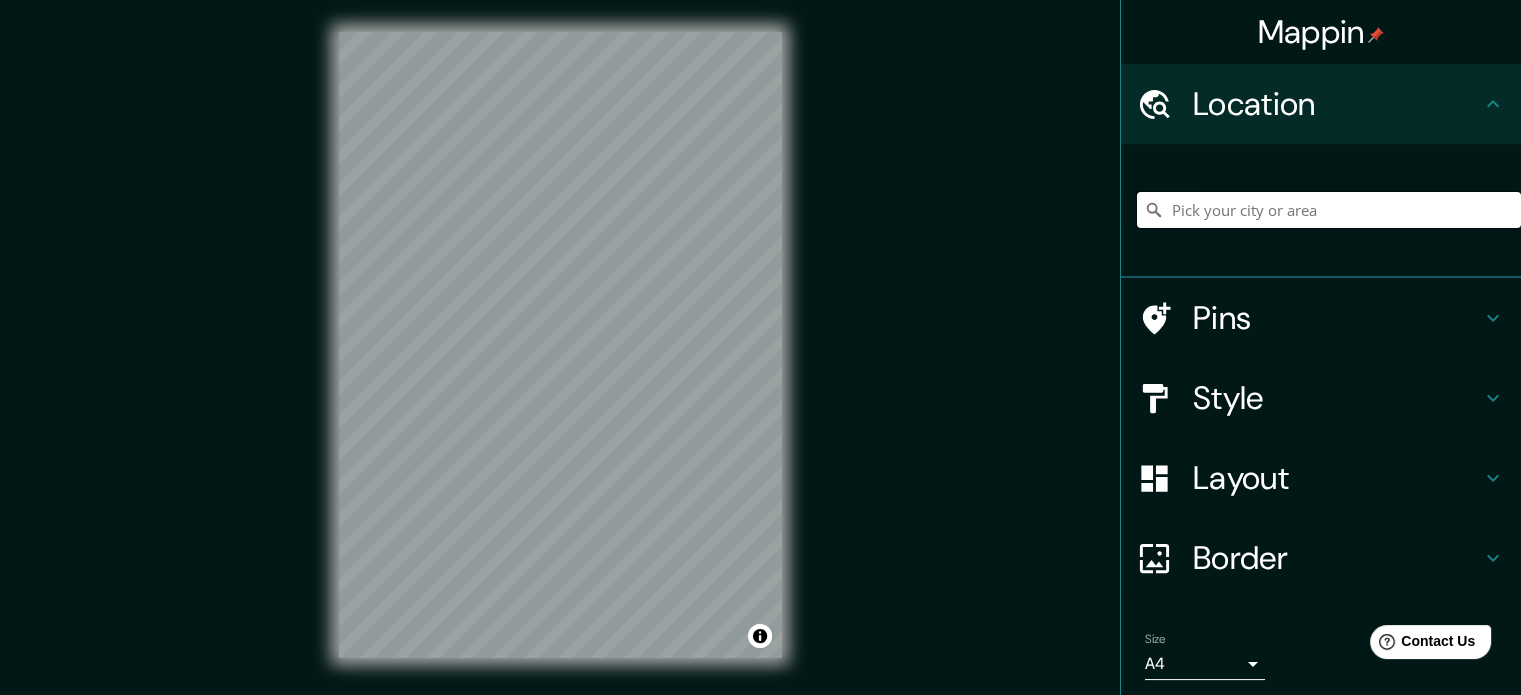 click at bounding box center [1329, 210] 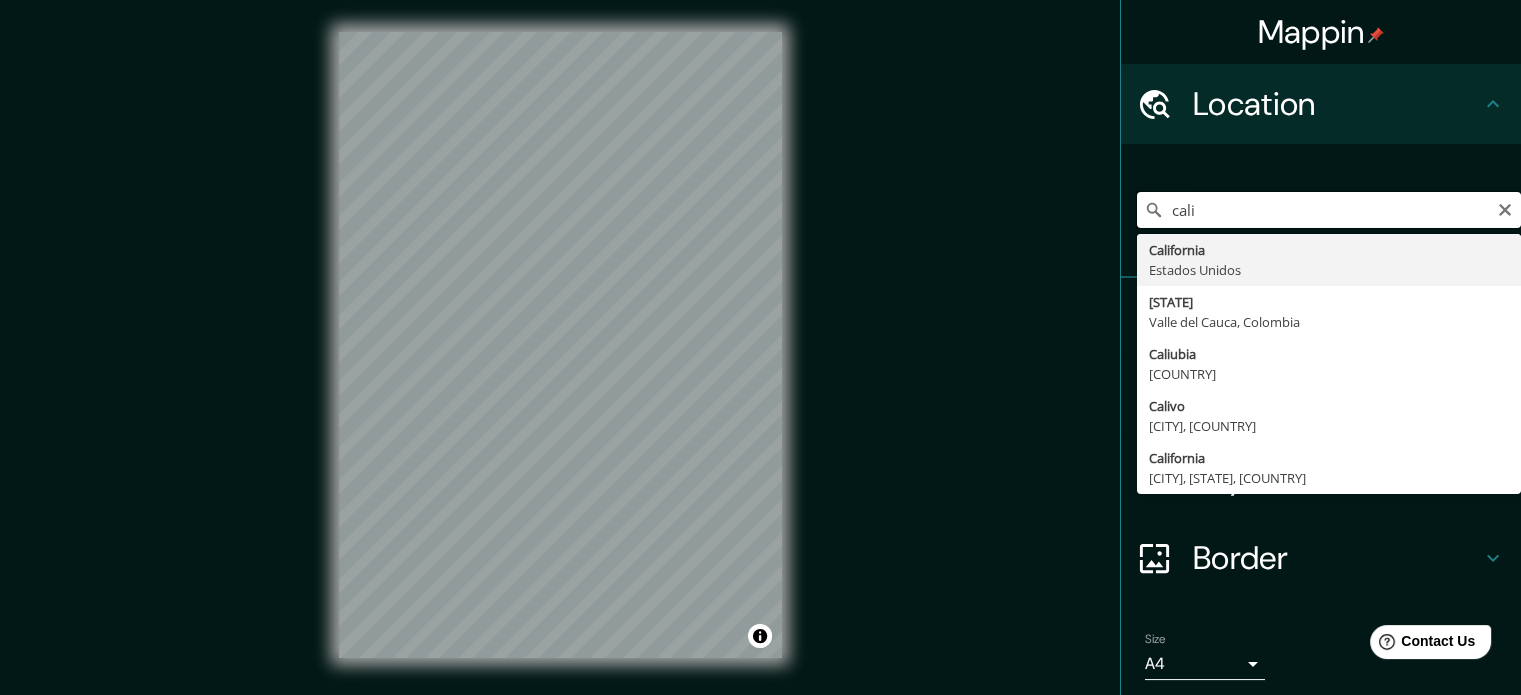 type on "California, Estados Unidos" 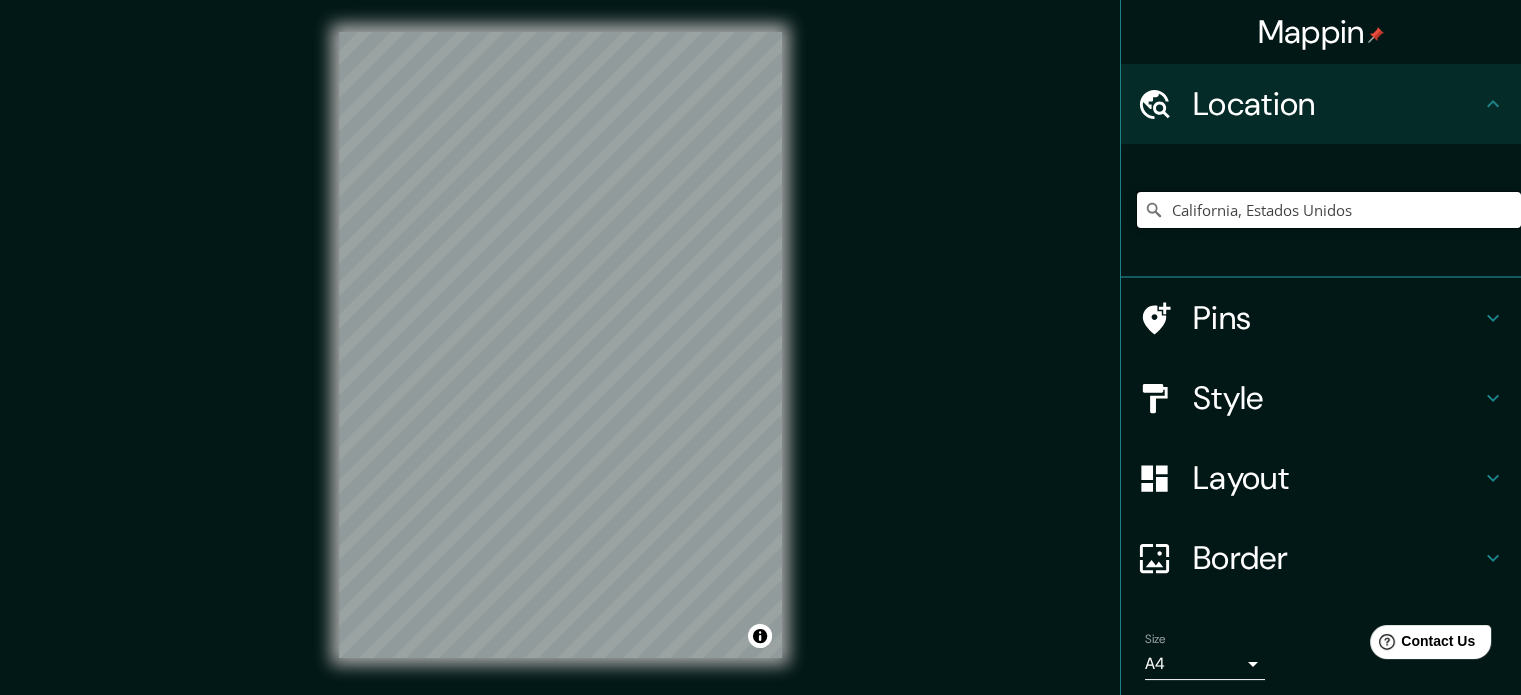 click on "California, Estados Unidos" at bounding box center [1329, 210] 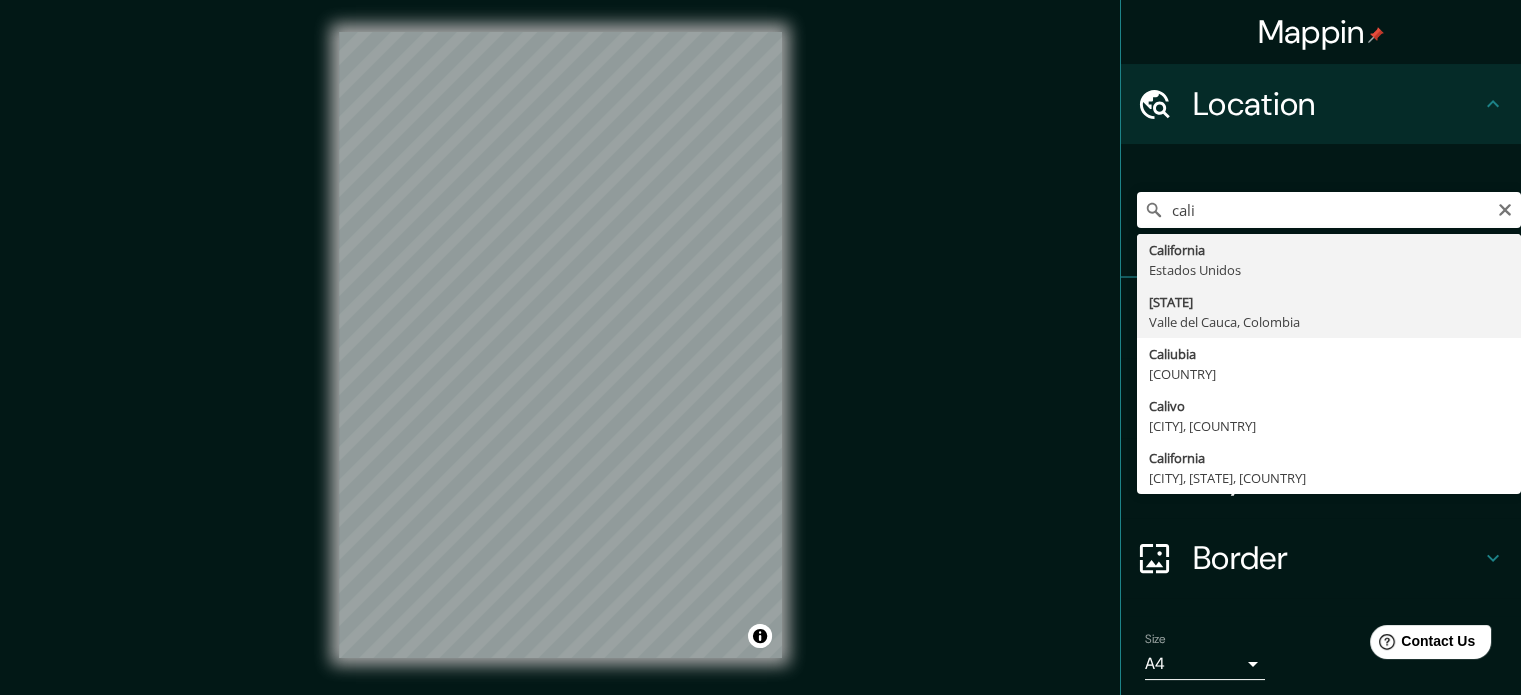 type on "[CITY], [STATE], [COUNTRY]" 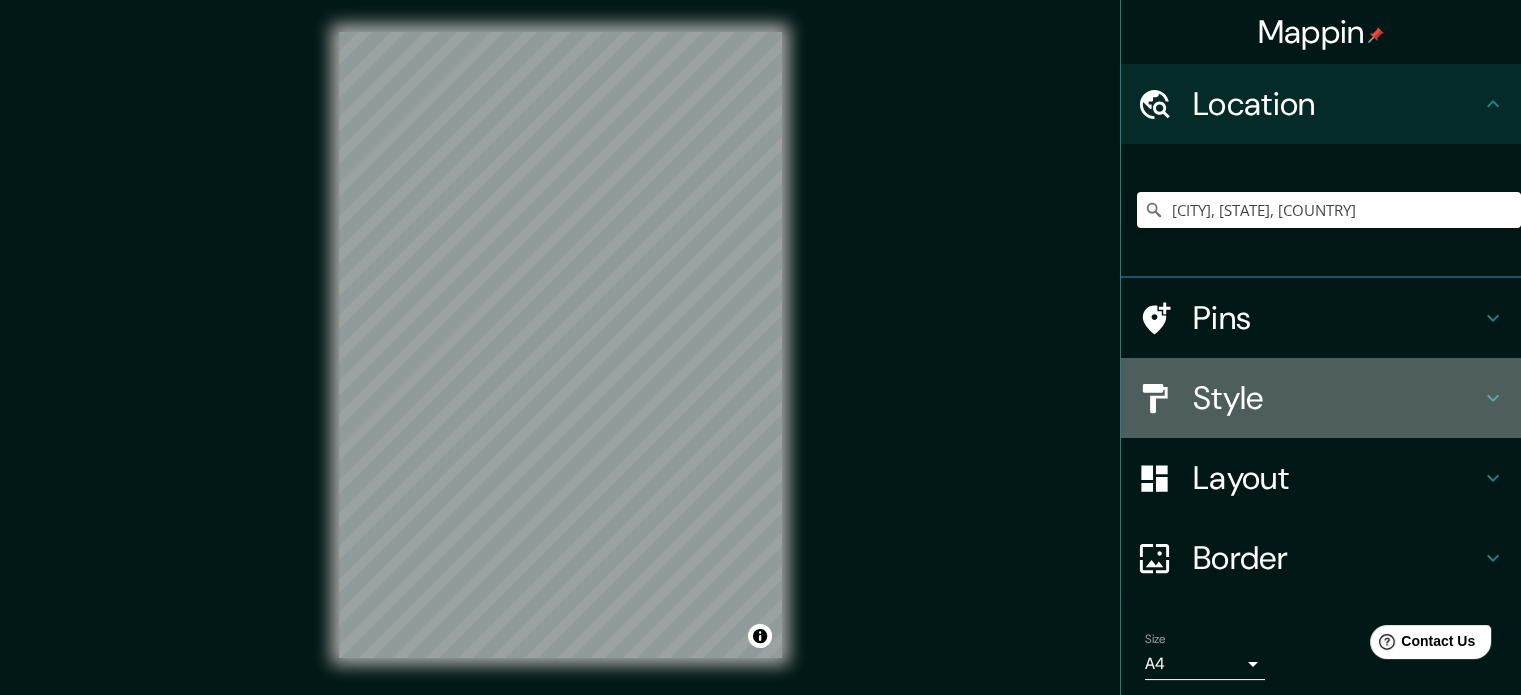 click on "Style" at bounding box center (1337, 398) 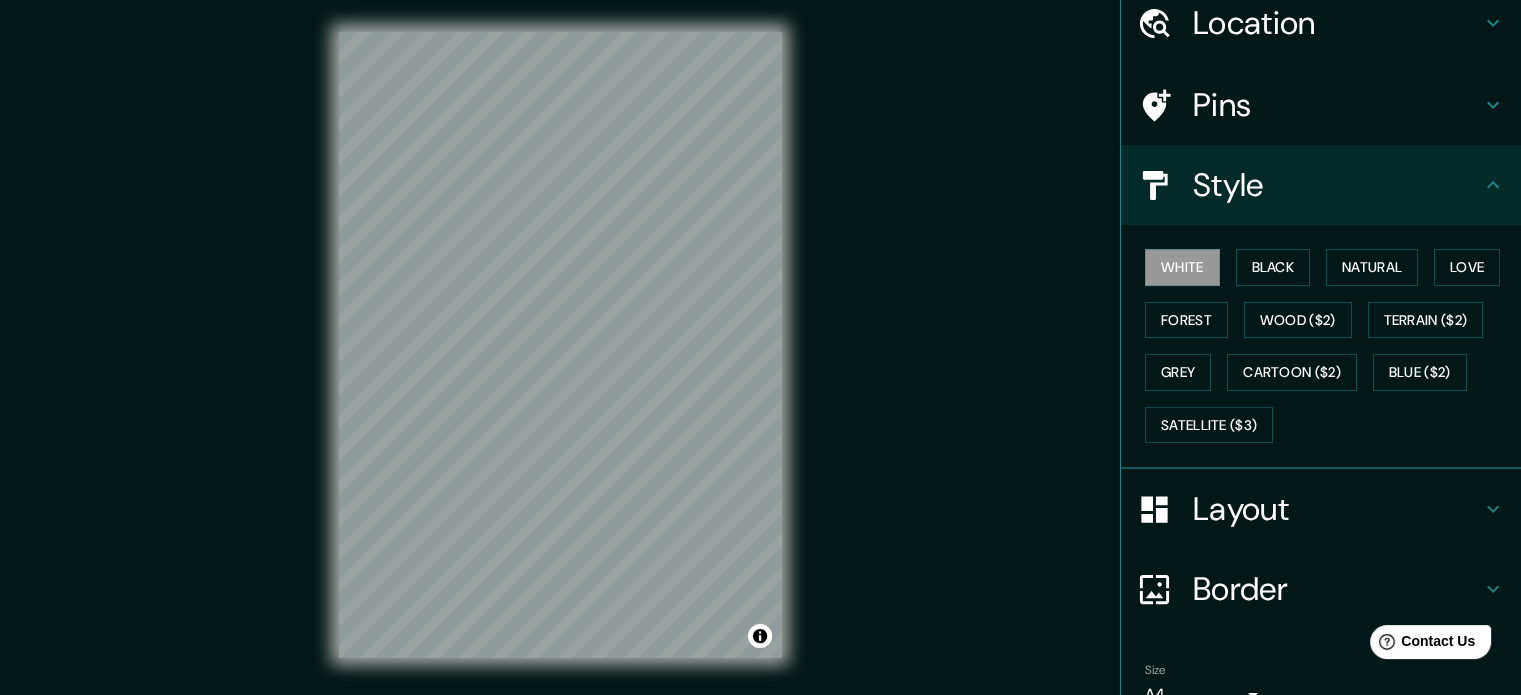 scroll, scrollTop: 178, scrollLeft: 0, axis: vertical 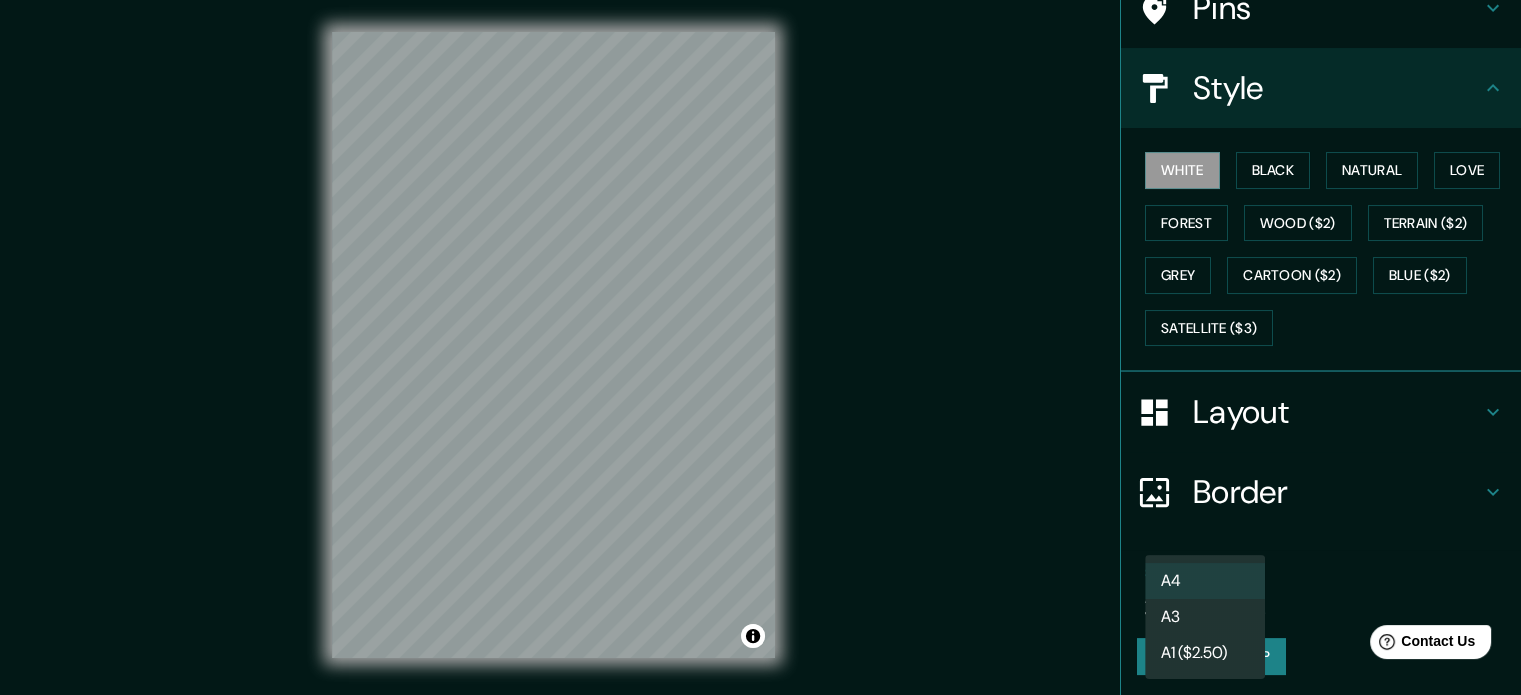 click on "Mappin Location [CITY], [STATE], [COUNTRY] Pins Style White Black Natural Love Forest Wood ($2) Terrain ($2) Grey Cartoon ($2) Blue ($2) Satellite ($3) Layout Border Choose a border.  Hint : you can make layers of the frame opaque to create some cool effects. None Simple Transparent Fancy Size A4 single Create your map © Mapbox   © OpenStreetMap   Improve this map Any problems, suggestions, or concerns please email    help@mappin.pro . . . A4 A3 A1 ($2.50)" at bounding box center [760, 347] 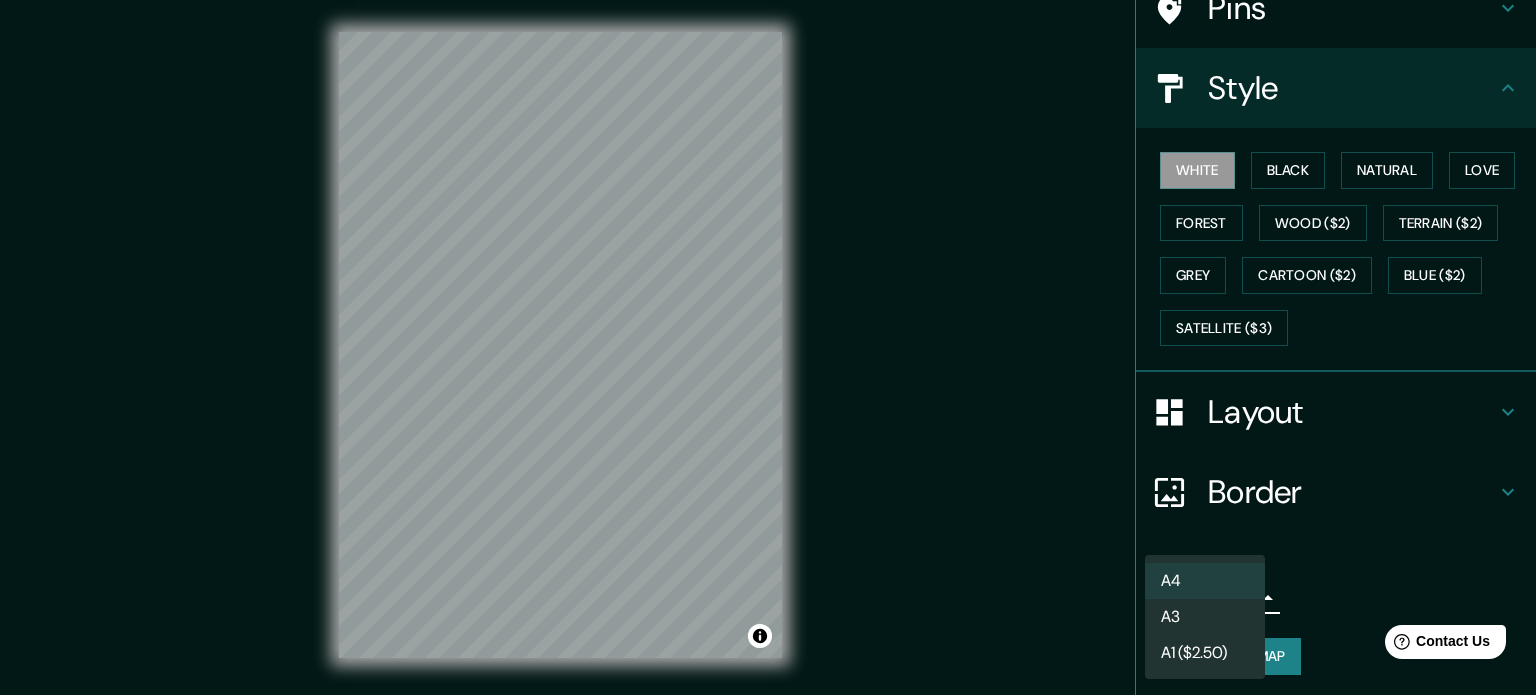 click on "A3" at bounding box center [1205, 617] 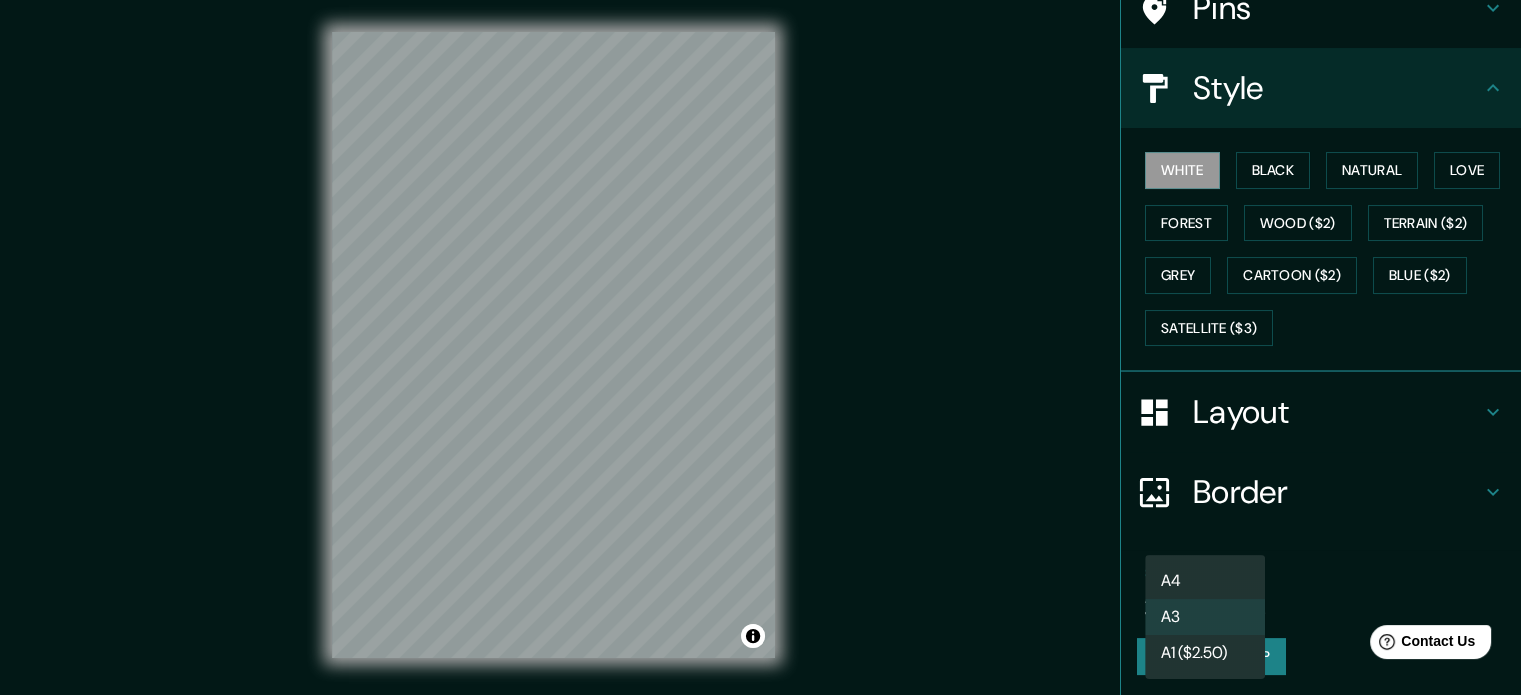 click on "Mappin Location [CITY], [STATE], [COUNTRY] Pins Style White Black Natural Love Forest Wood ($2) Terrain ($2) Grey Cartoon ($2) Blue ($2) Satellite ($3) Layout Border Choose a border.  Hint : you can make layers of the frame opaque to create some cool effects. None Simple Transparent Fancy Size A3 a4 Create your map © Mapbox   © OpenStreetMap   Improve this map Any problems, suggestions, or concerns please email    help@mappin.pro . . . A4 A3 A1 ($2.50)" at bounding box center (760, 347) 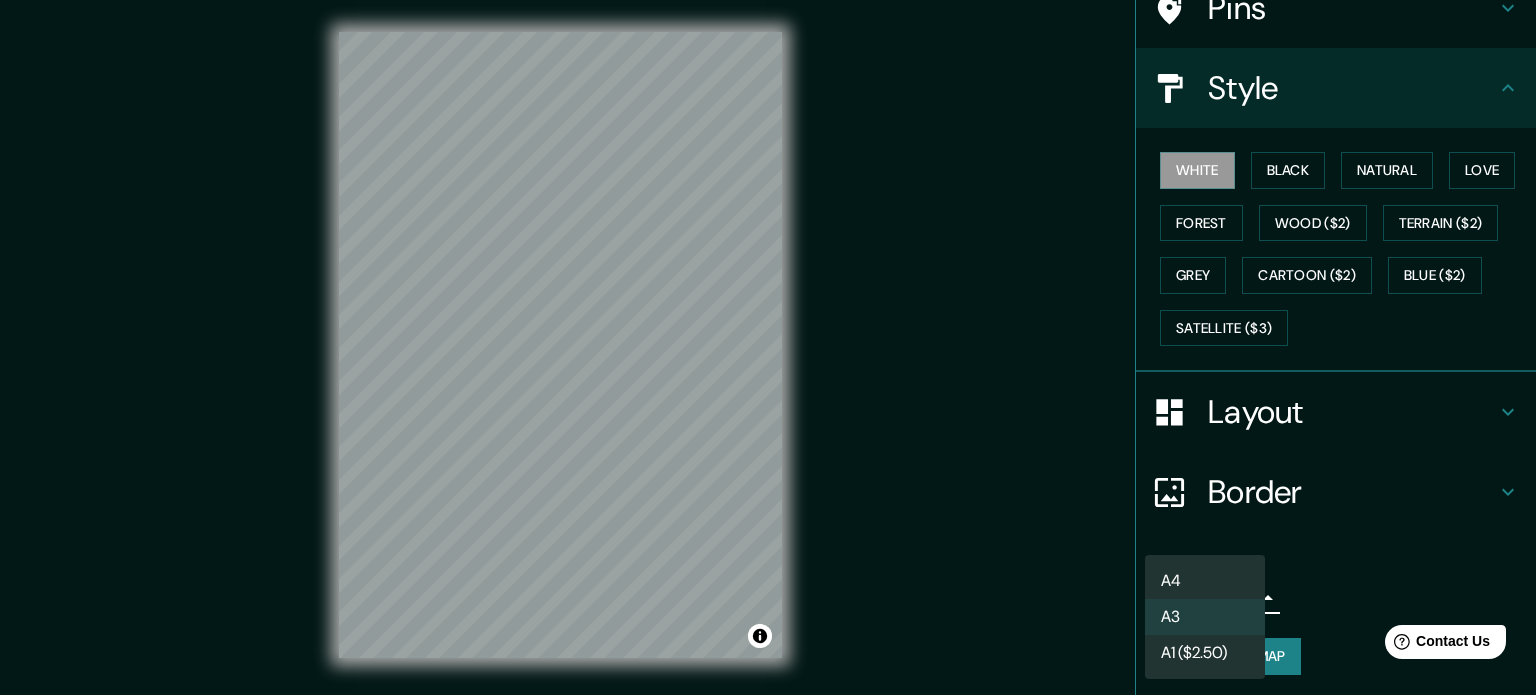 click on "A1 ($2.50)" at bounding box center [1205, 653] 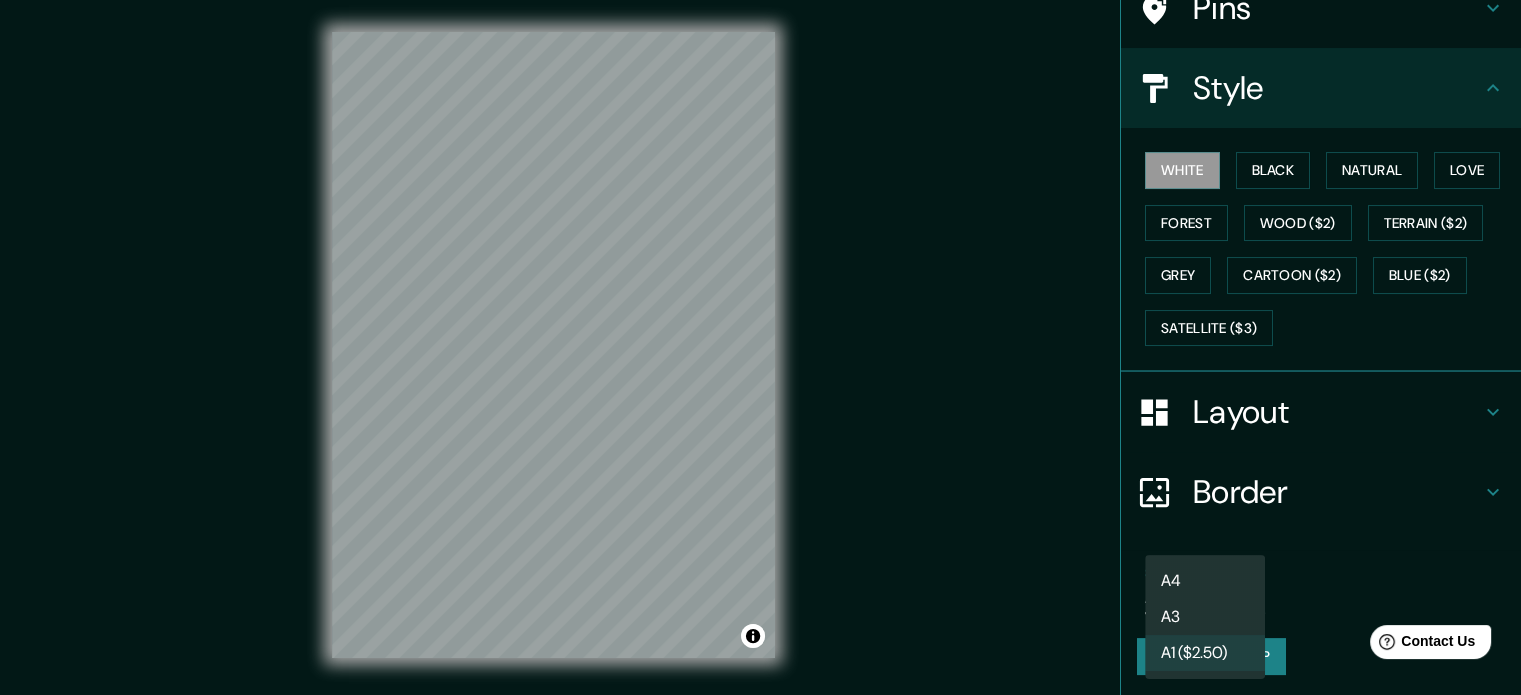 click on "Mappin Location [CITY], [STATE], [COUNTRY] Pins Style White Black Natural Love Forest Wood ($2) Terrain ($2) Grey Cartoon ($2) Blue ($2) Satellite ($3) Layout Border Choose a border.  Hint : you can make layers of the frame opaque to create some cool effects. None Simple Transparent Fancy Size A1 ($2.50) a3 Create your map © Mapbox   © OpenStreetMap   Improve this map Any problems, suggestions, or concerns please email    help@mappin.pro . . . A4 A3 A1 ($2.50)" at bounding box center [760, 347] 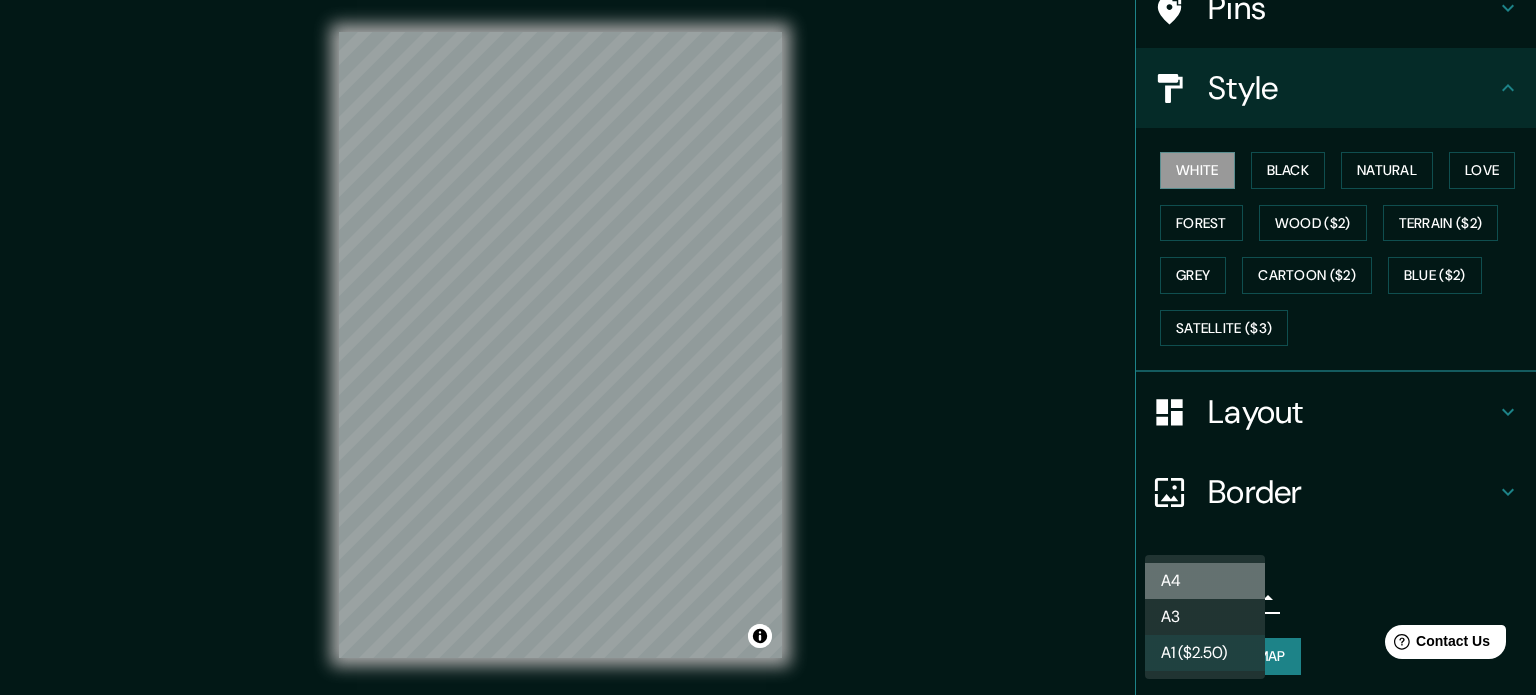 click on "A4" at bounding box center (1205, 581) 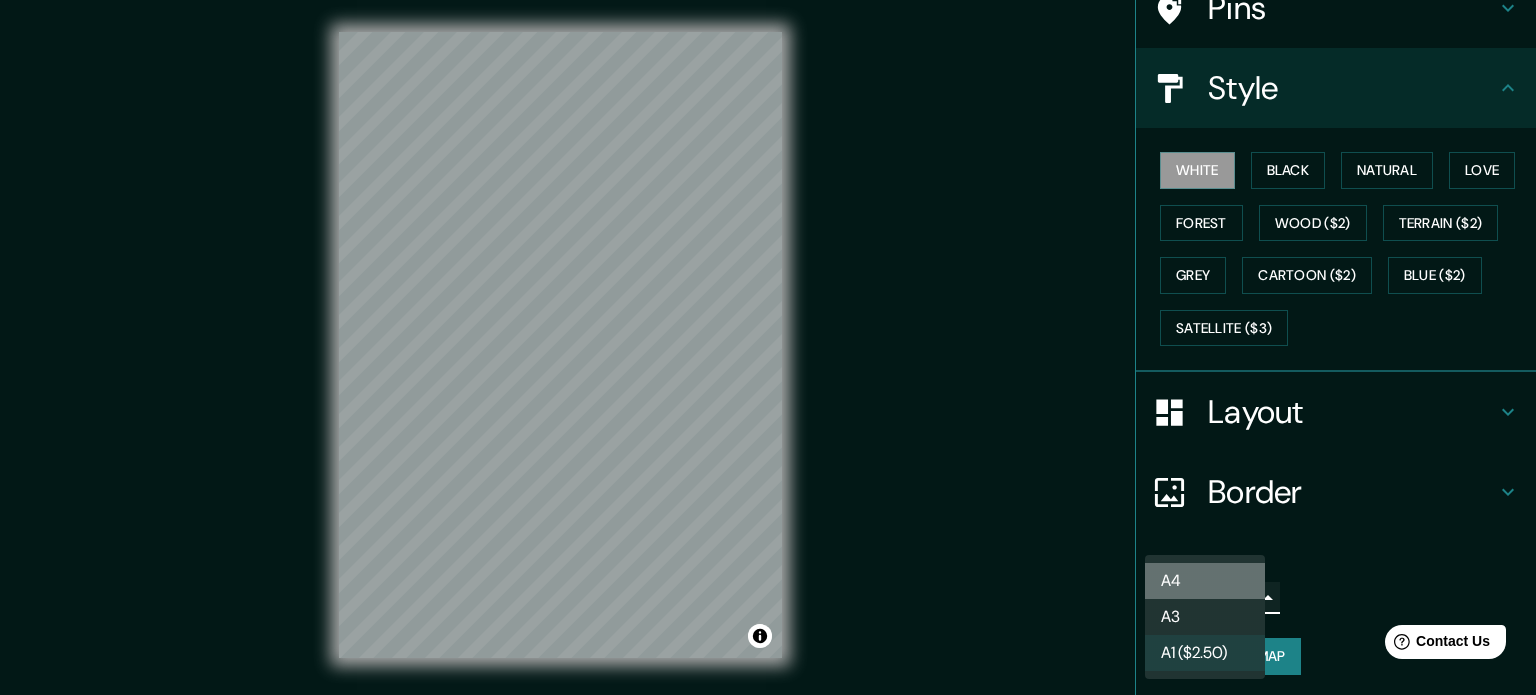 type on "single" 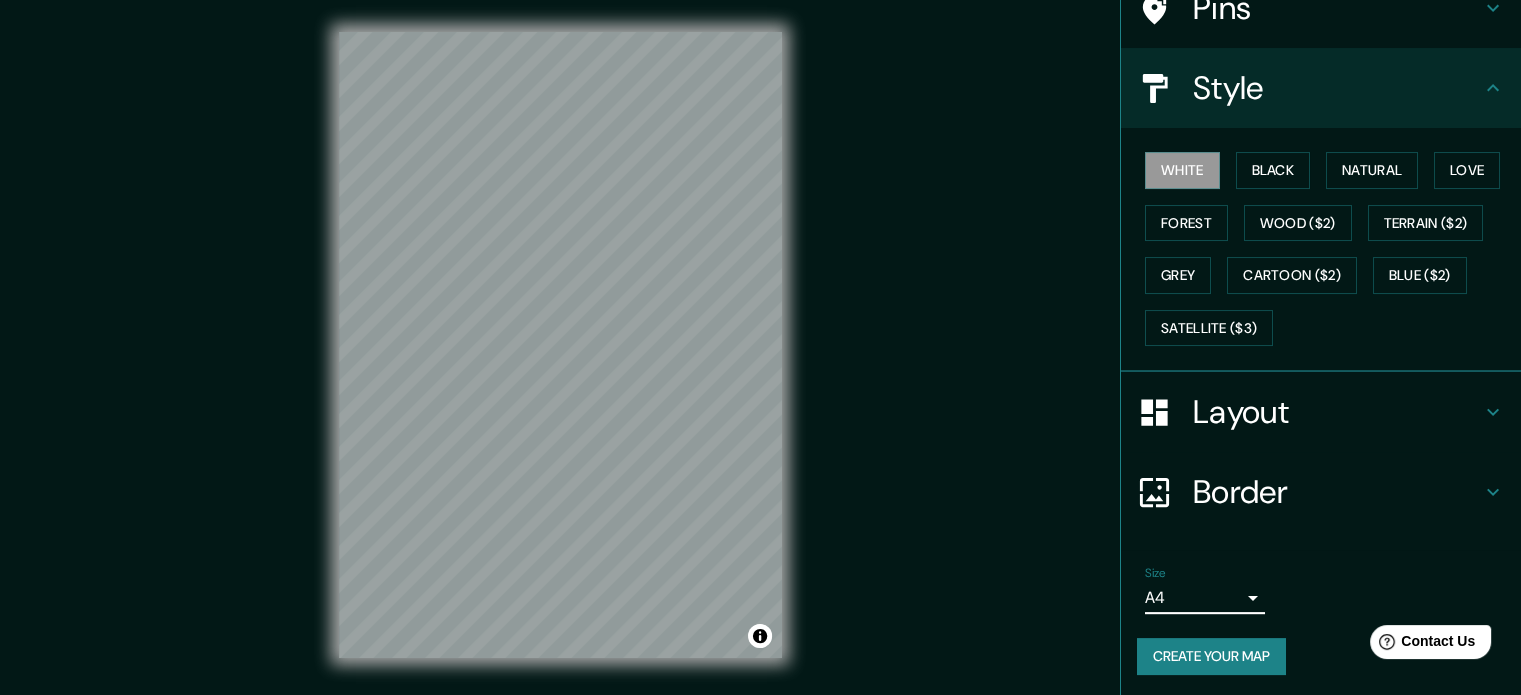click on "Border" at bounding box center (1337, 492) 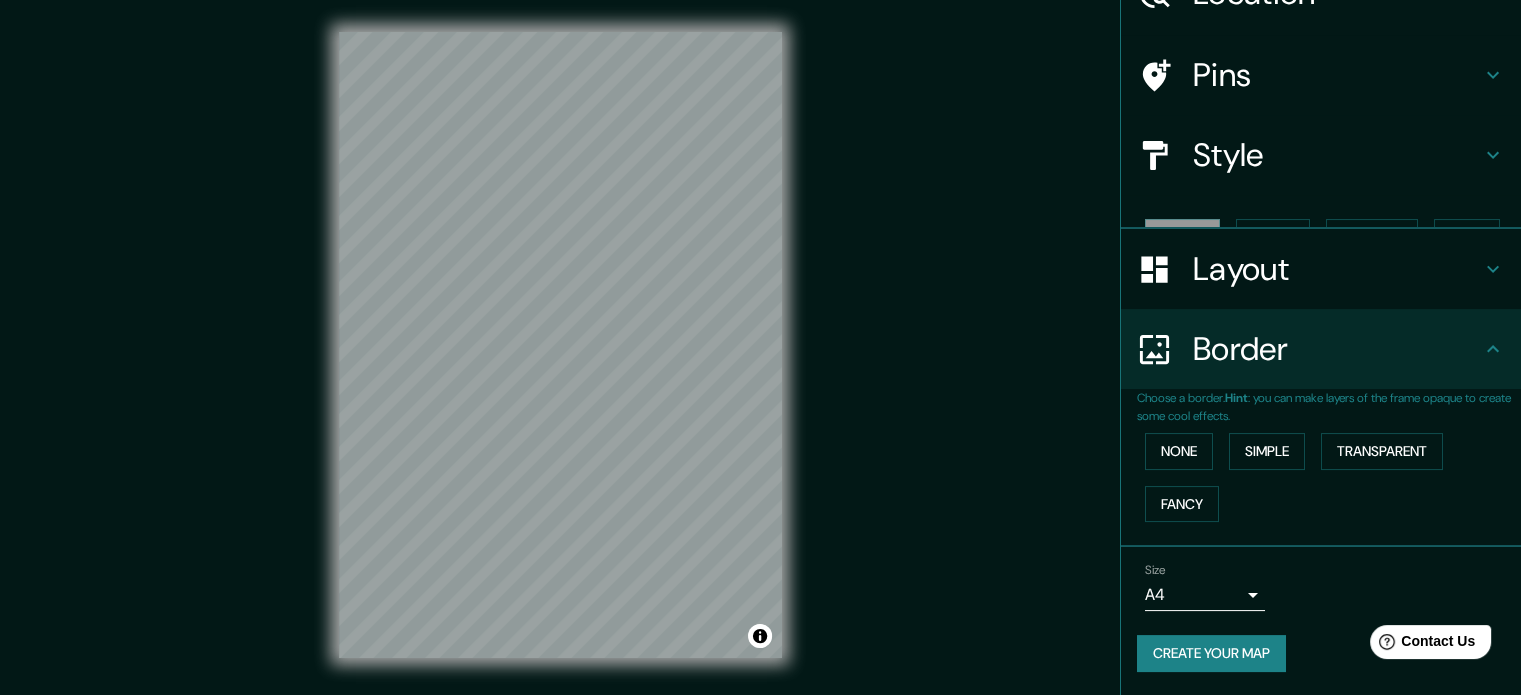 scroll, scrollTop: 76, scrollLeft: 0, axis: vertical 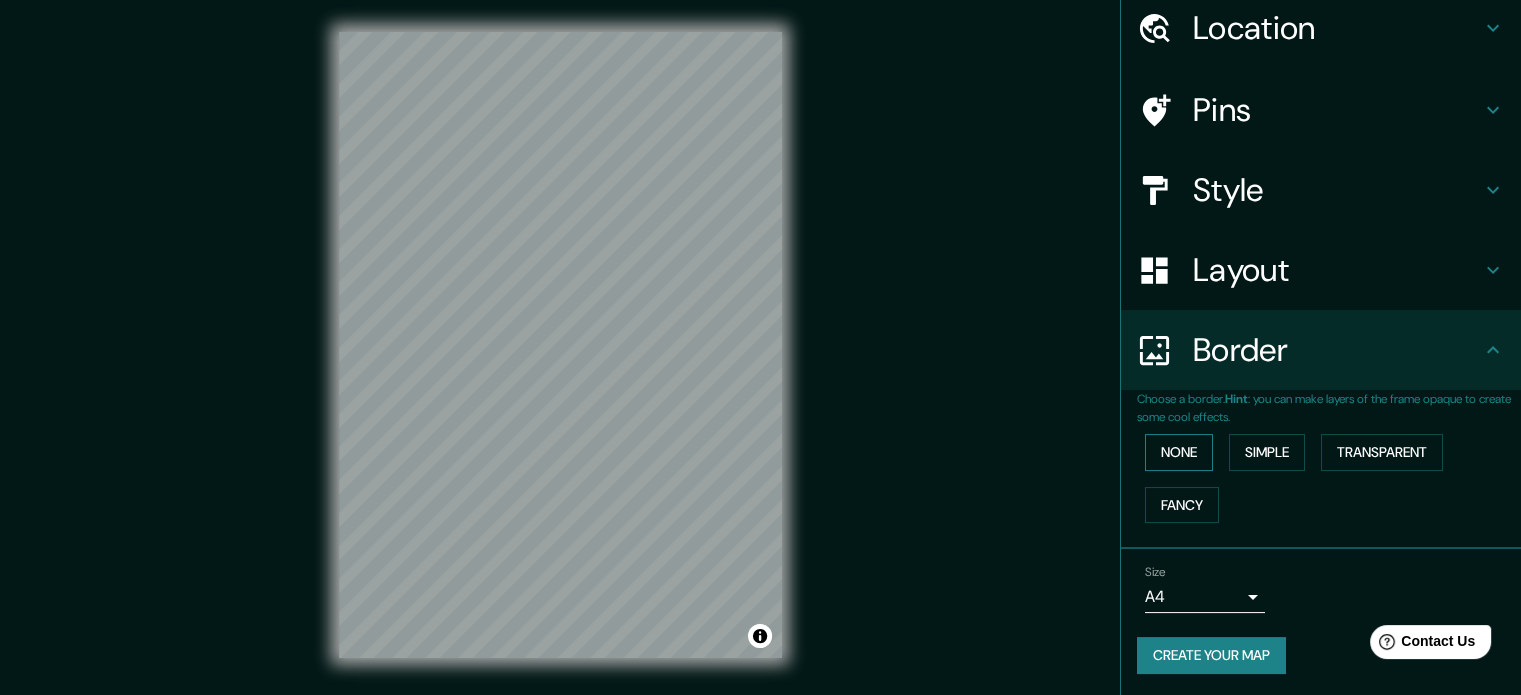 click on "None" at bounding box center [1179, 452] 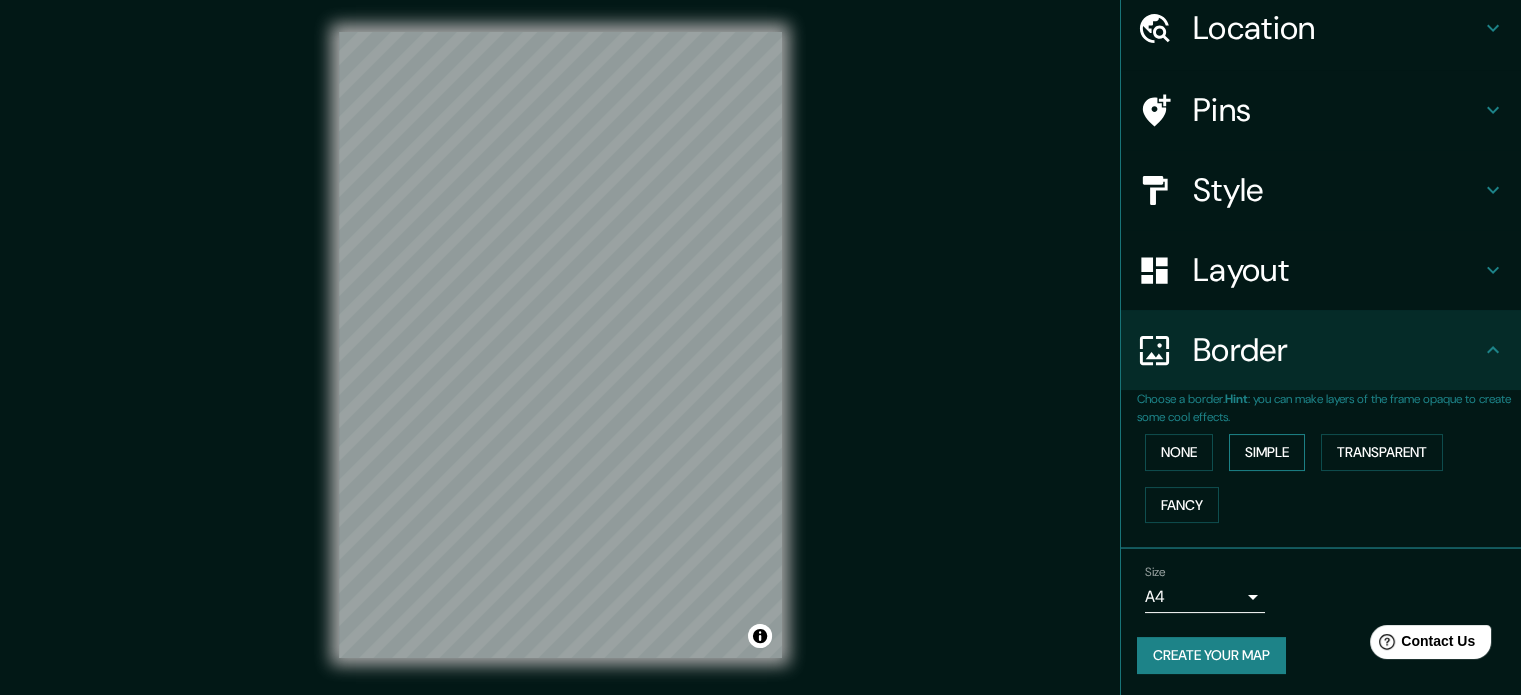 drag, startPoint x: 1218, startPoint y: 448, endPoint x: 1233, endPoint y: 450, distance: 15.132746 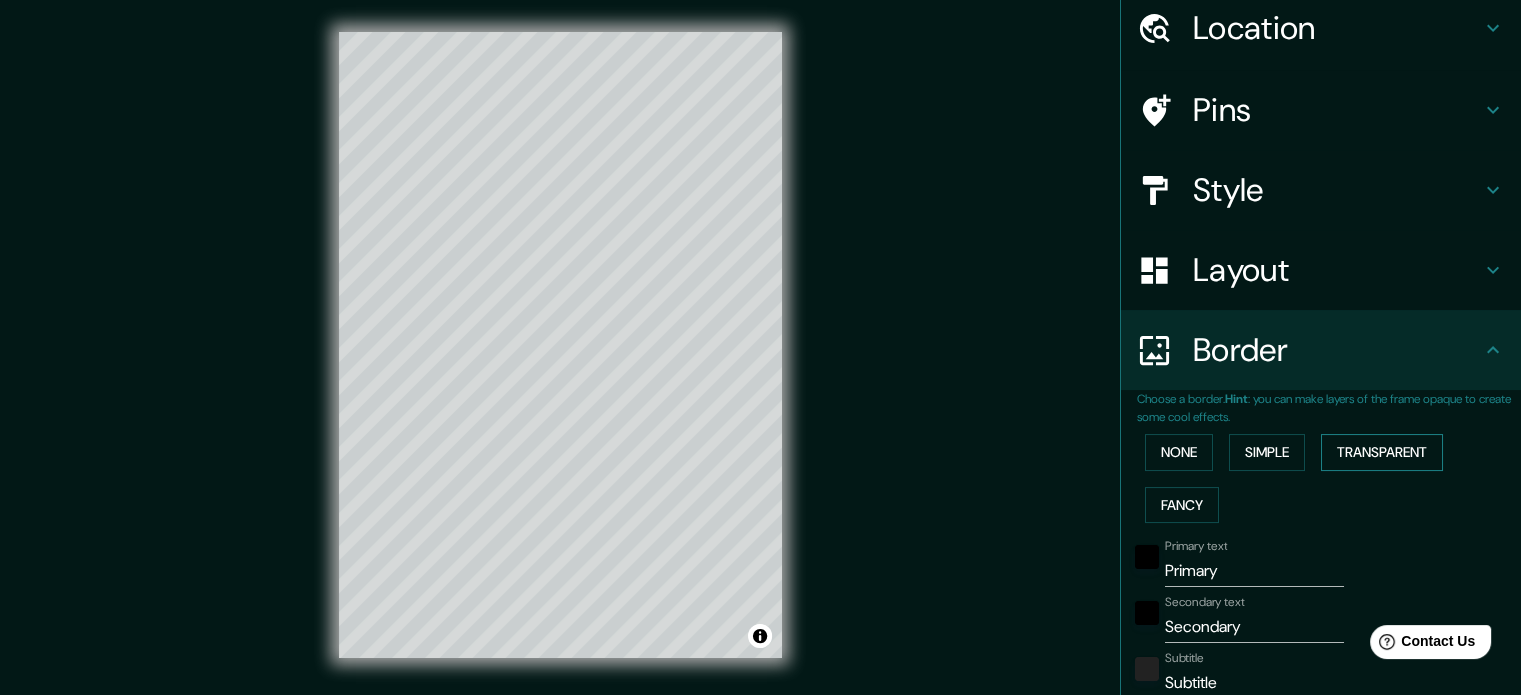 click on "Transparent" at bounding box center [1382, 452] 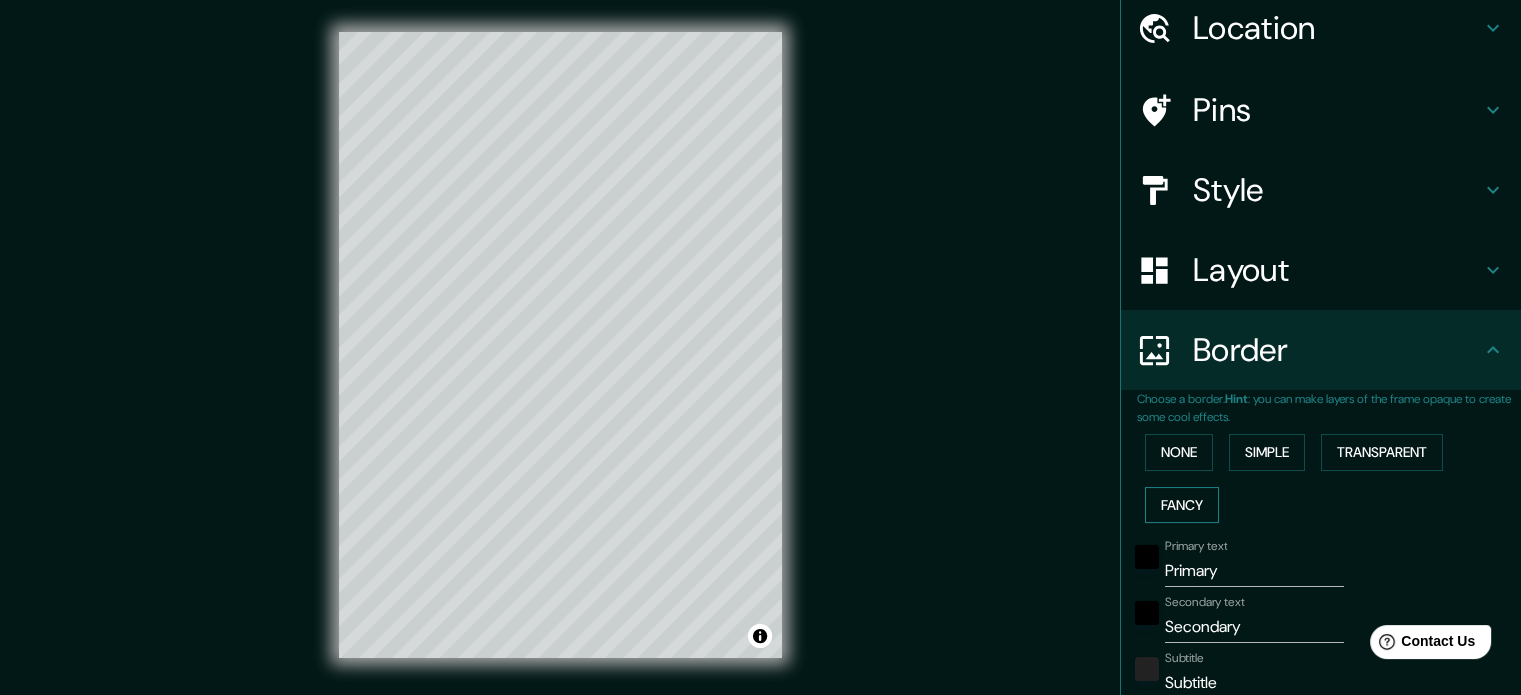 click on "Fancy" at bounding box center [1182, 505] 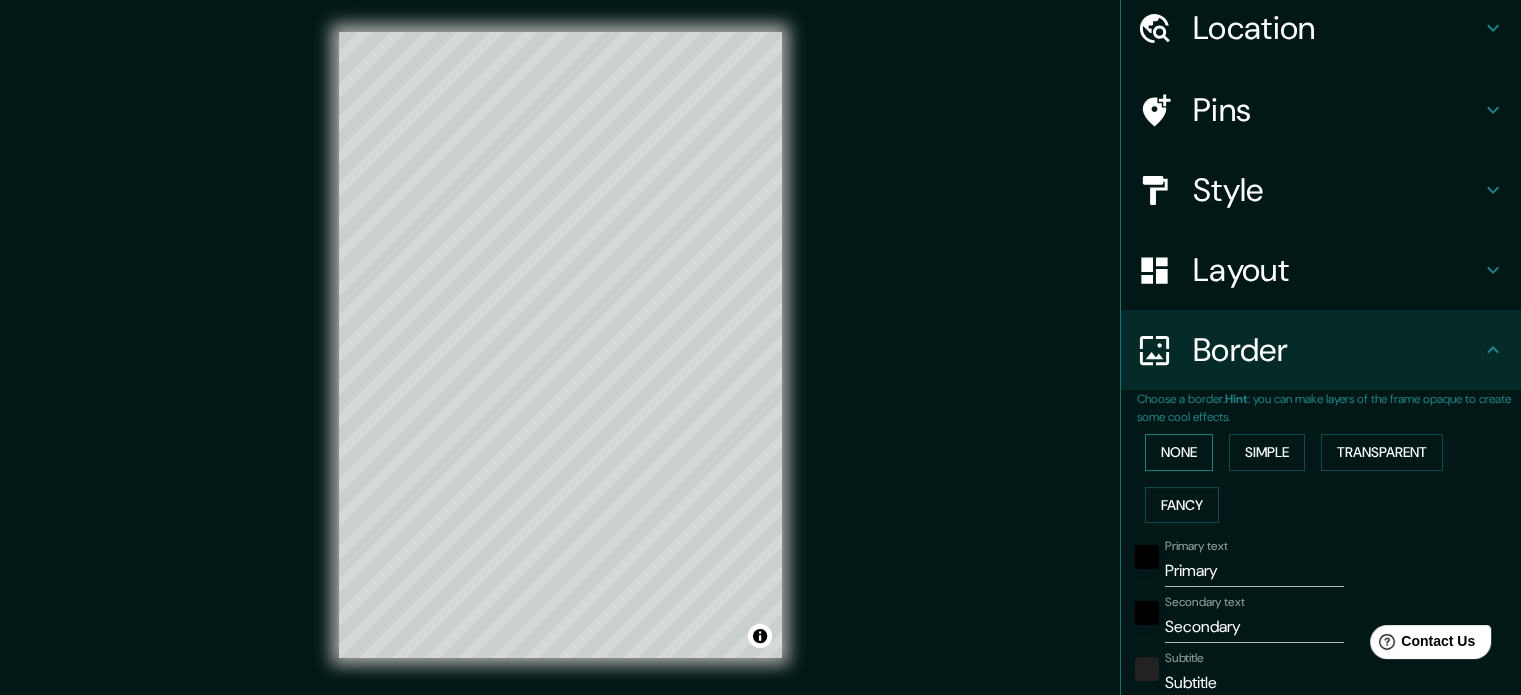 click on "None" at bounding box center (1179, 452) 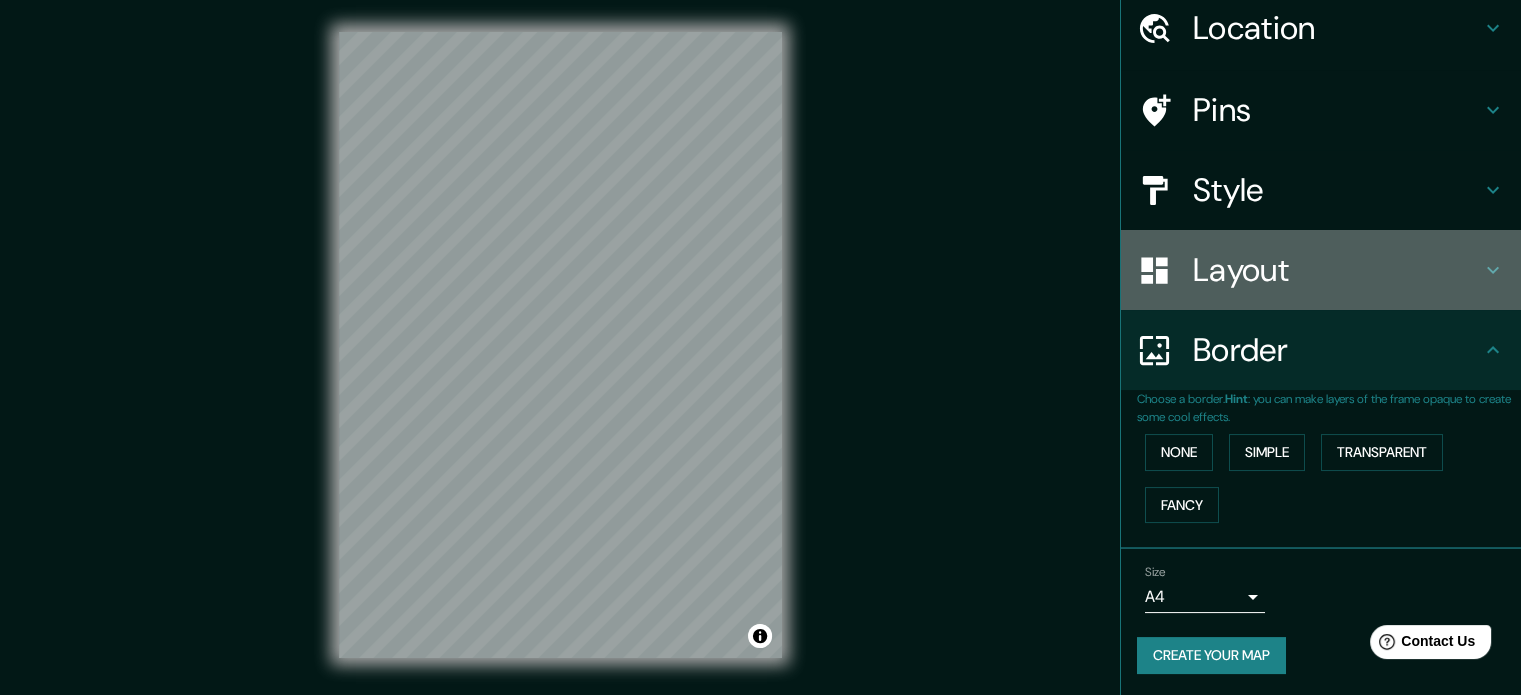 click on "Layout" at bounding box center [1337, 270] 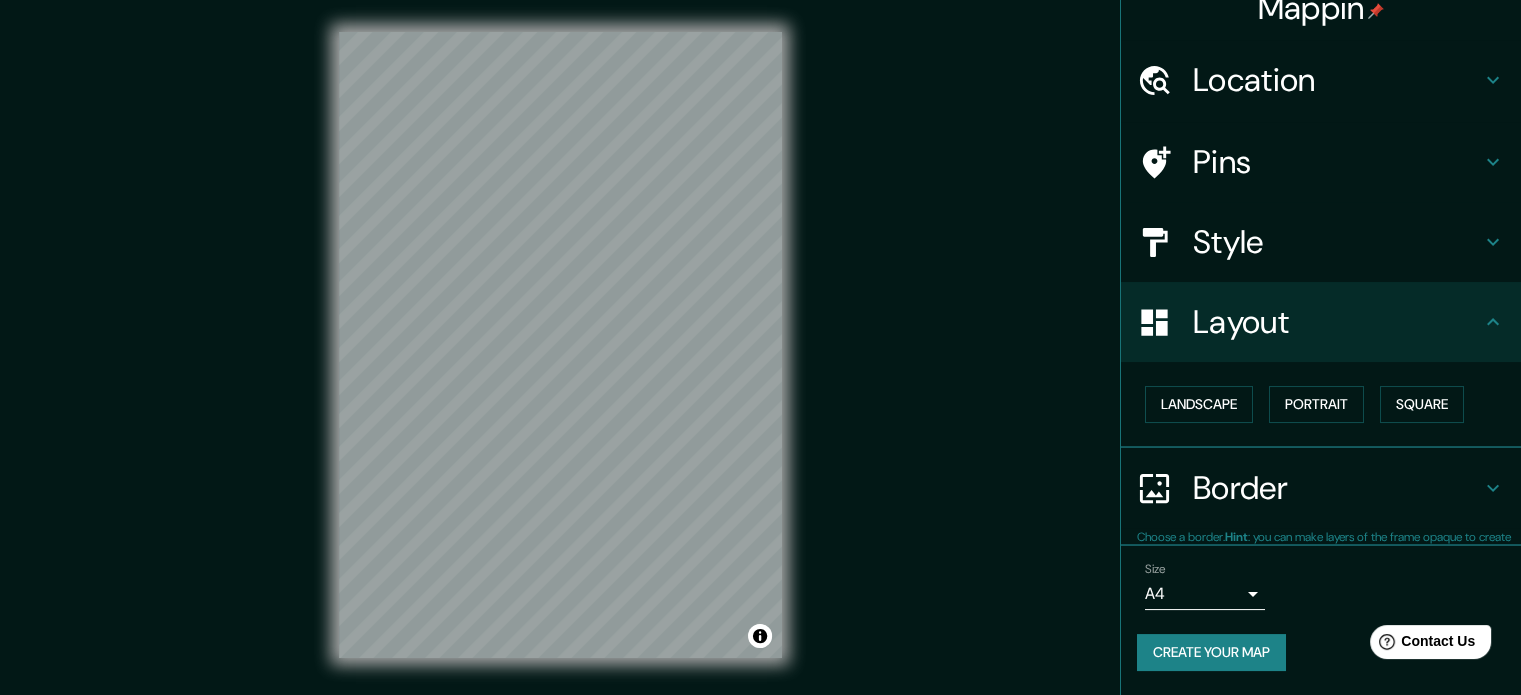 scroll, scrollTop: 22, scrollLeft: 0, axis: vertical 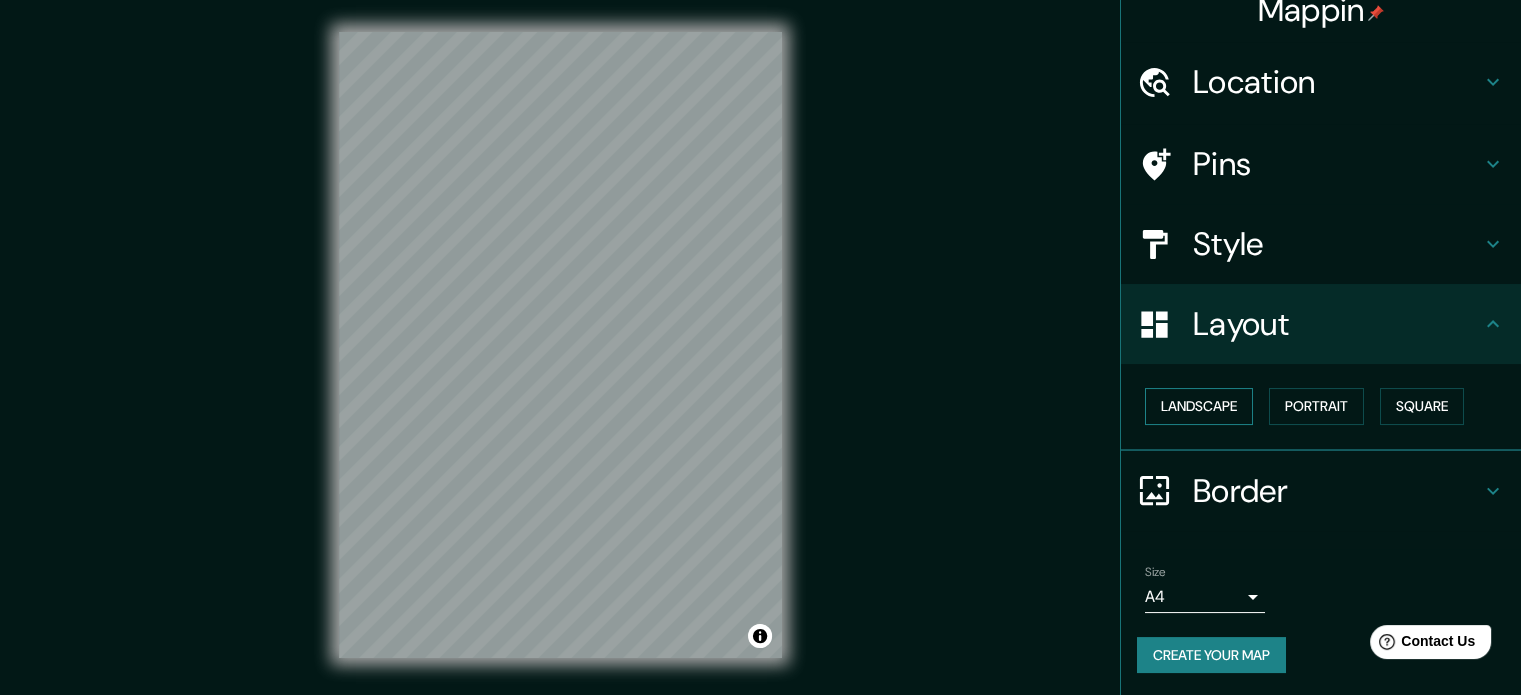 click on "Landscape" at bounding box center (1199, 406) 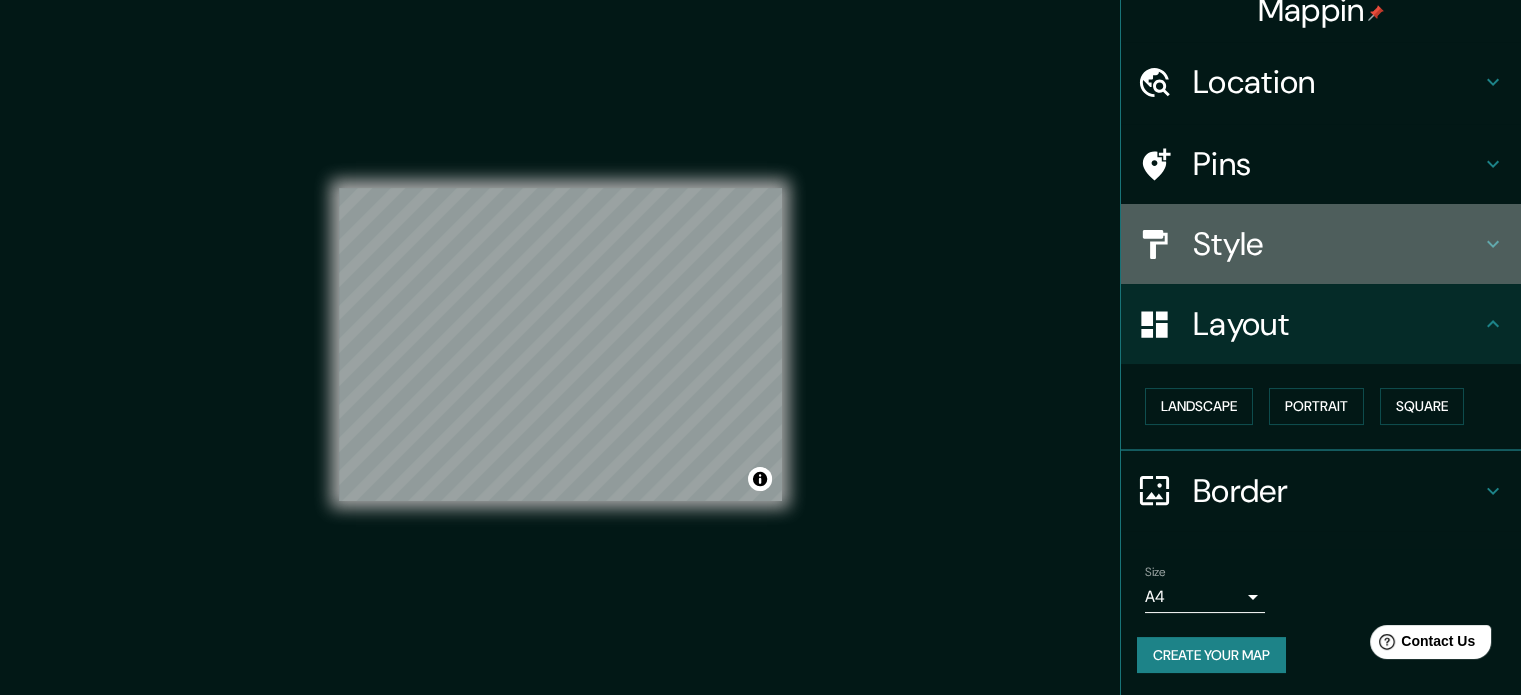 click on "Style" at bounding box center (1321, 244) 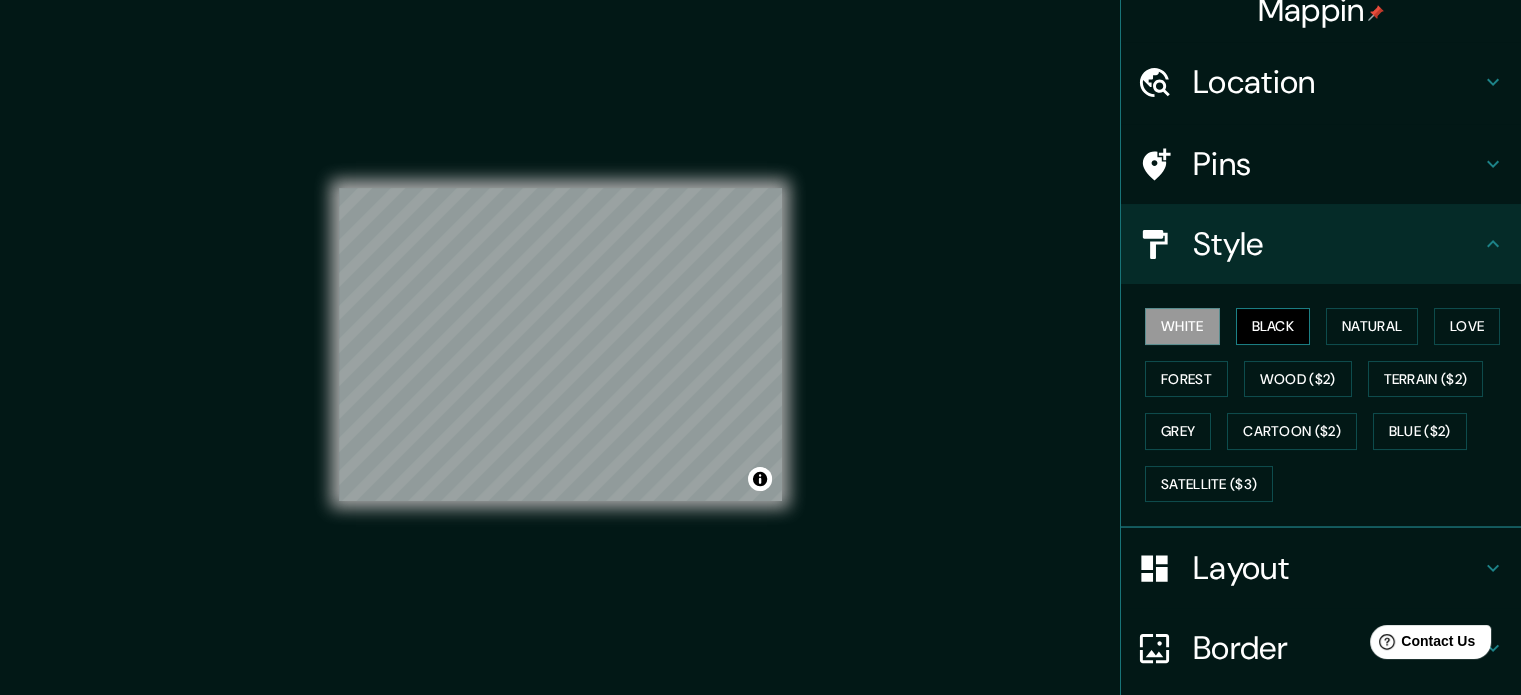 click on "Black" at bounding box center (1273, 326) 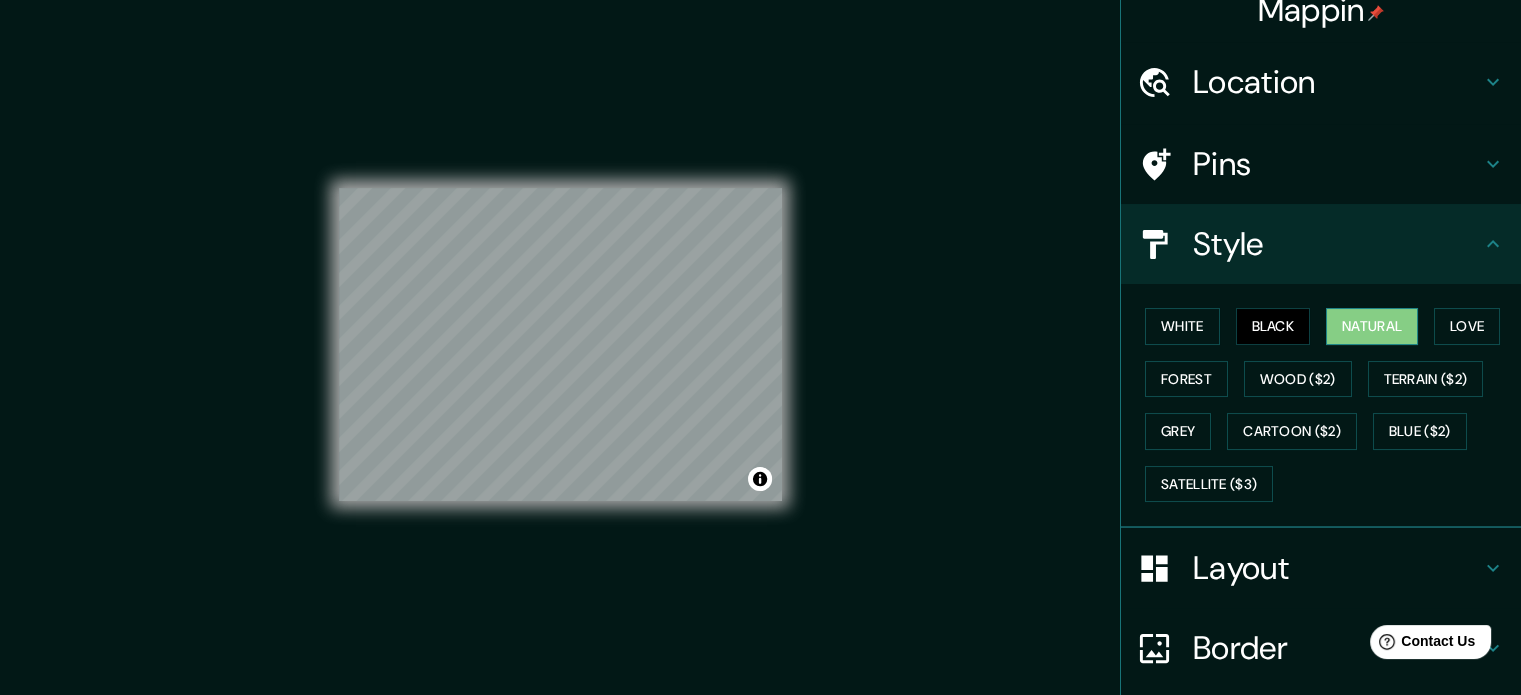 click on "Natural" at bounding box center [1372, 326] 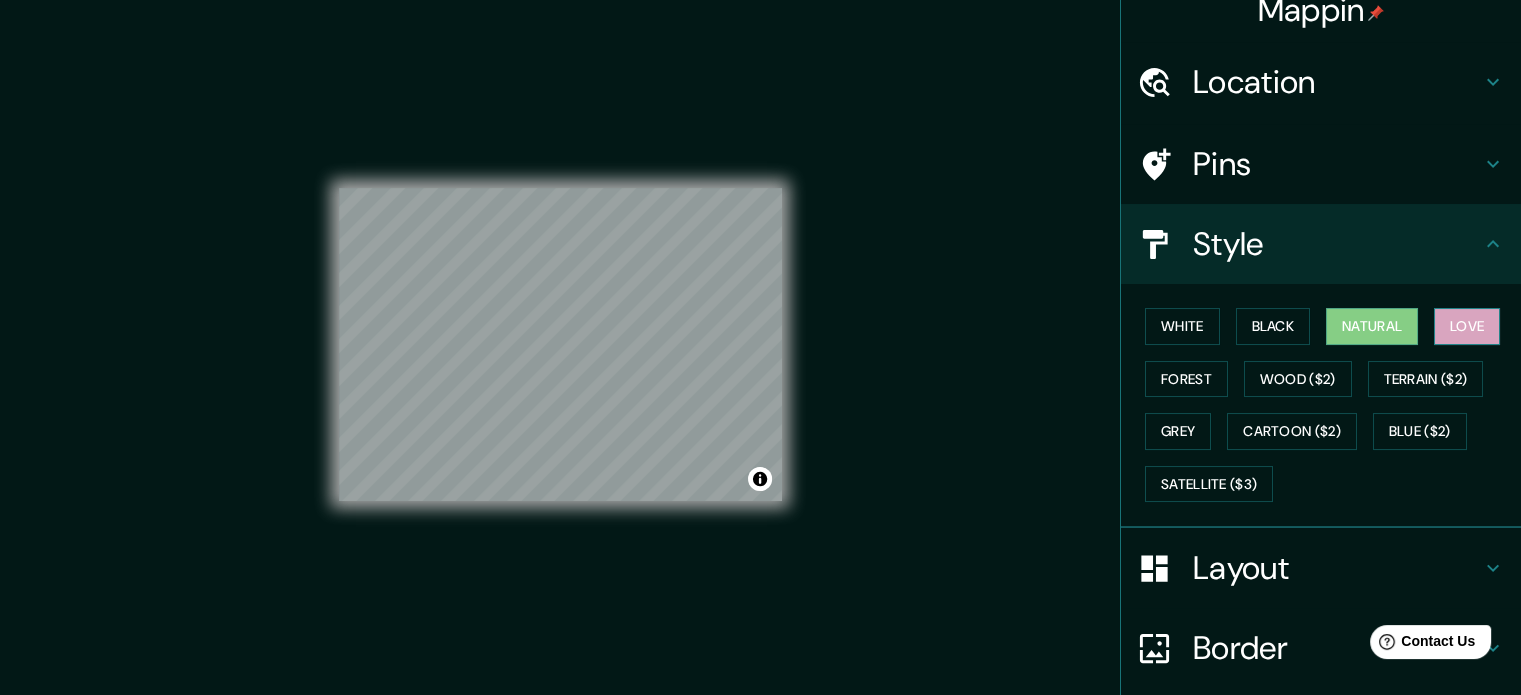 click on "Love" at bounding box center [1467, 326] 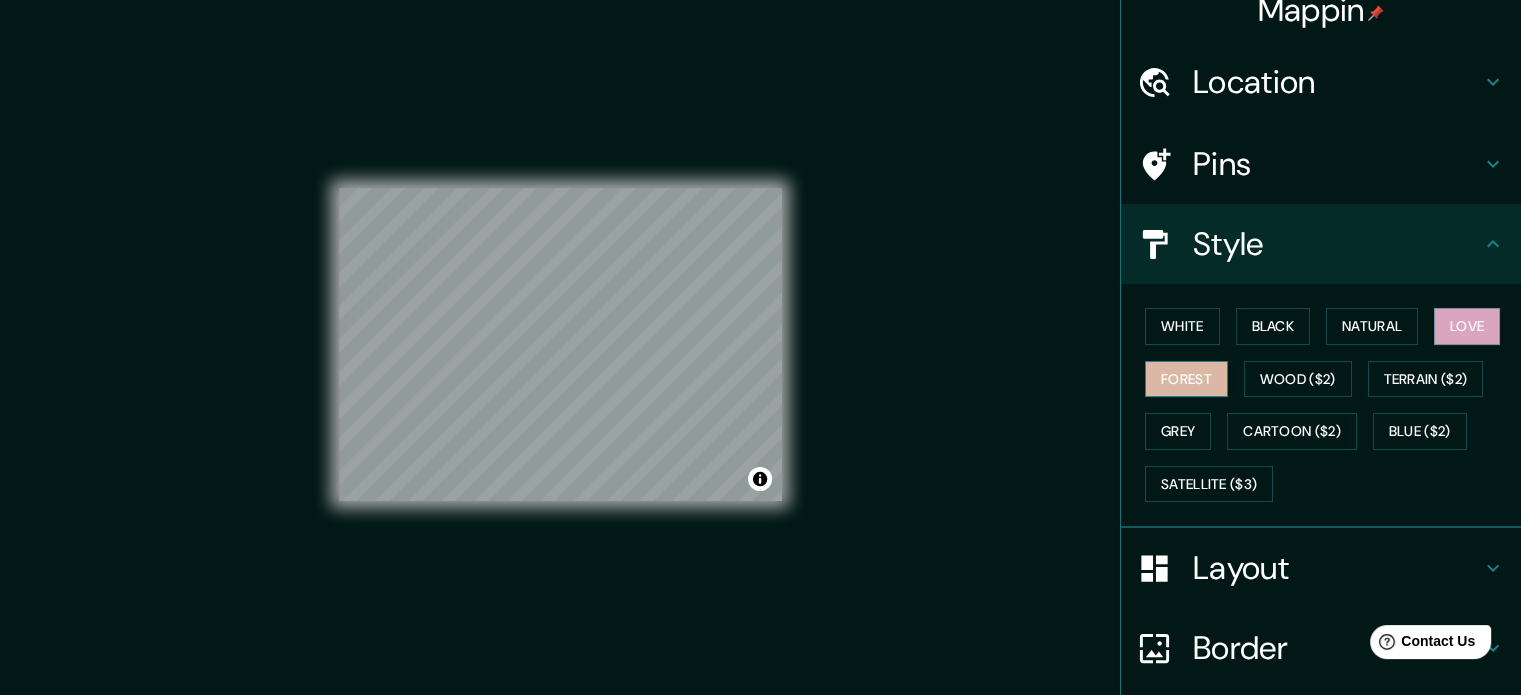 click on "Forest" at bounding box center (1186, 379) 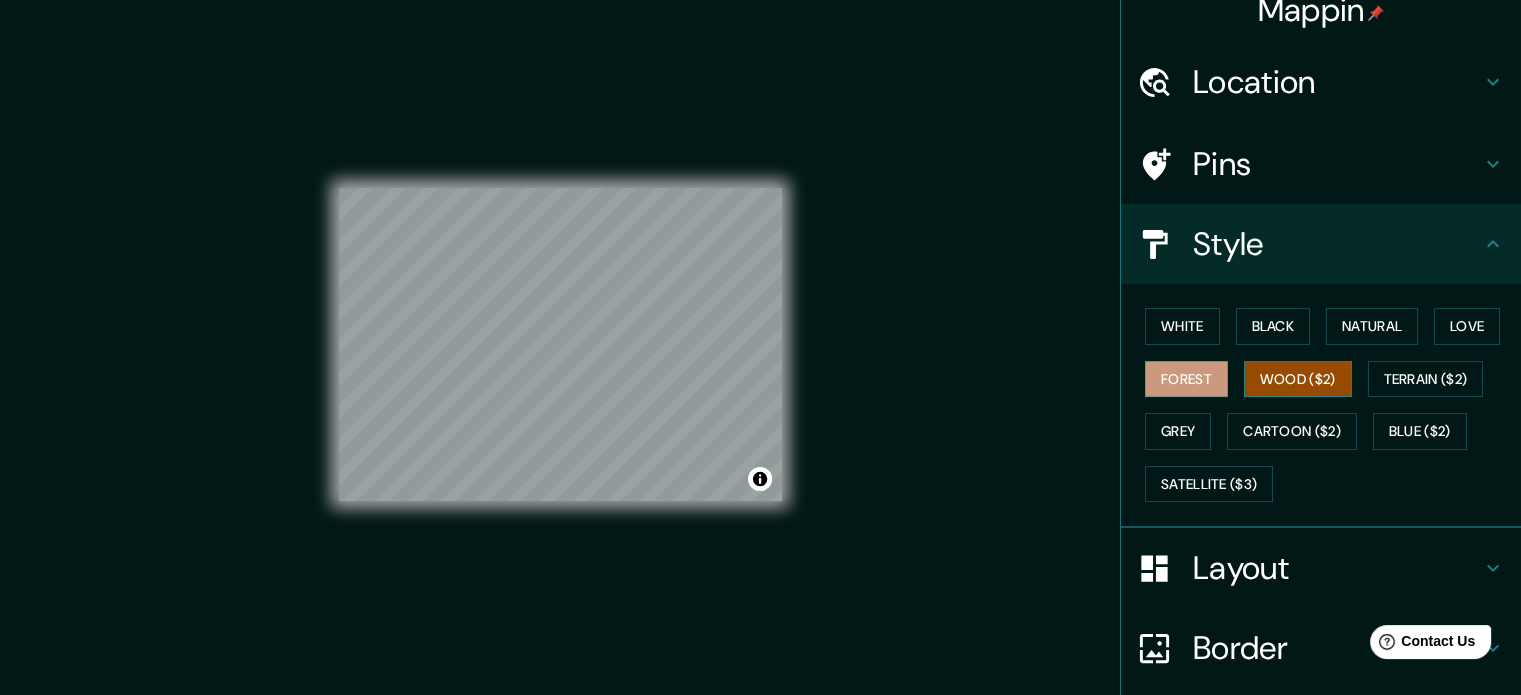 click on "Wood ($2)" at bounding box center (1298, 379) 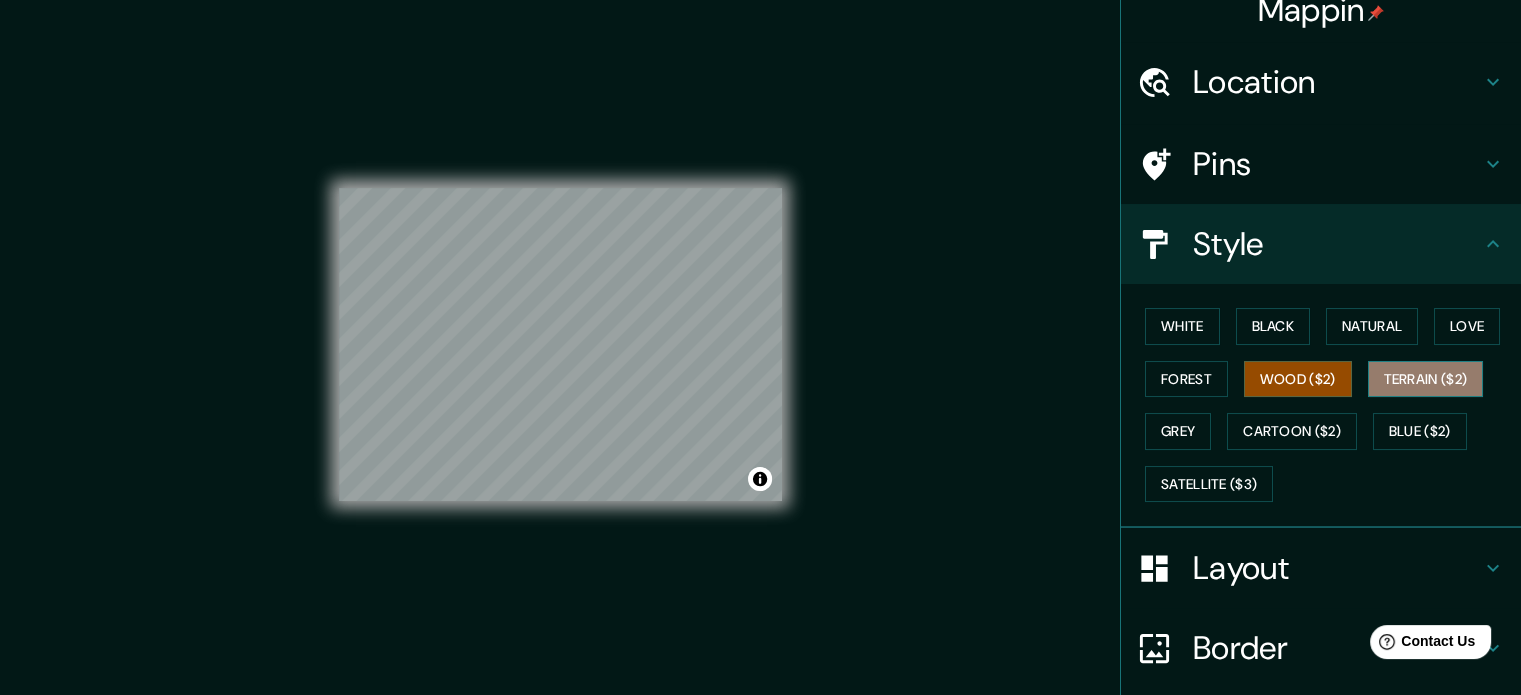 click on "Terrain ($2)" at bounding box center (1426, 379) 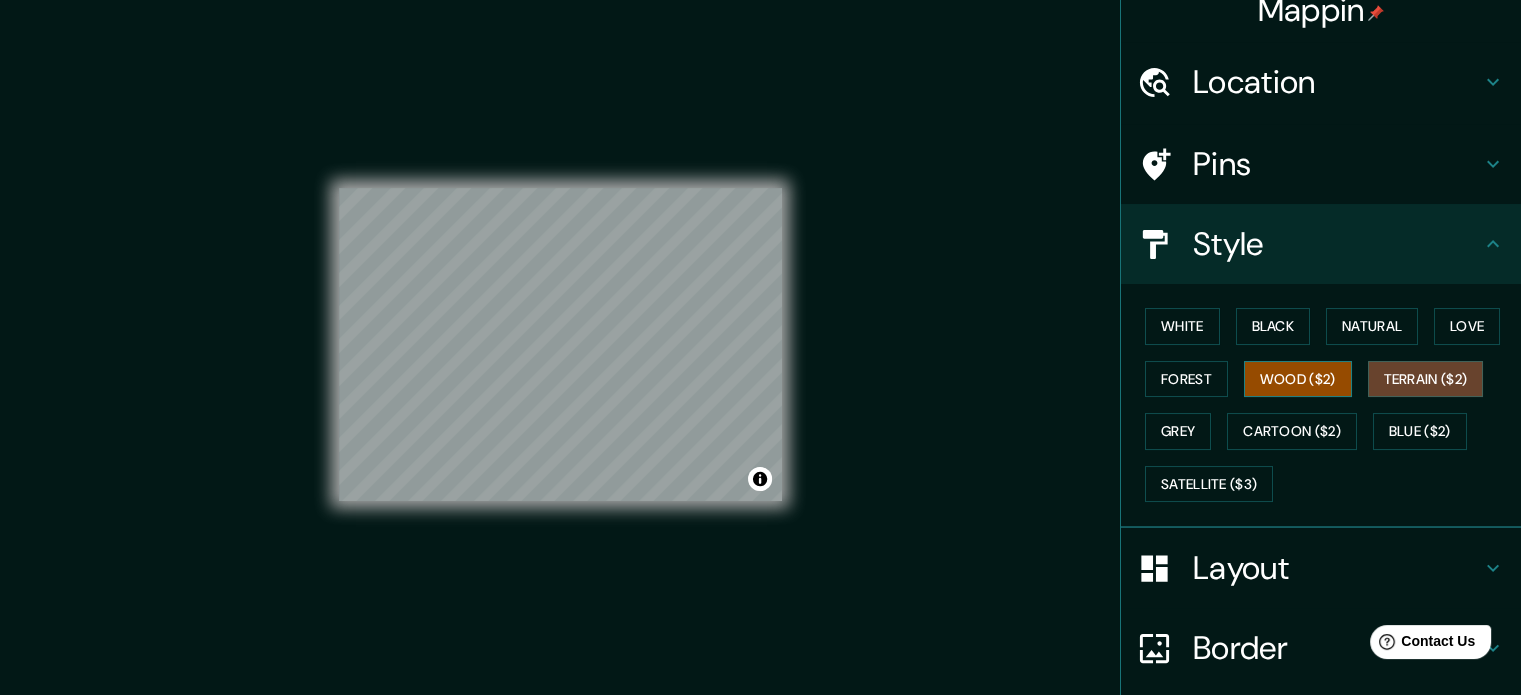 click on "Wood ($2)" at bounding box center [1298, 379] 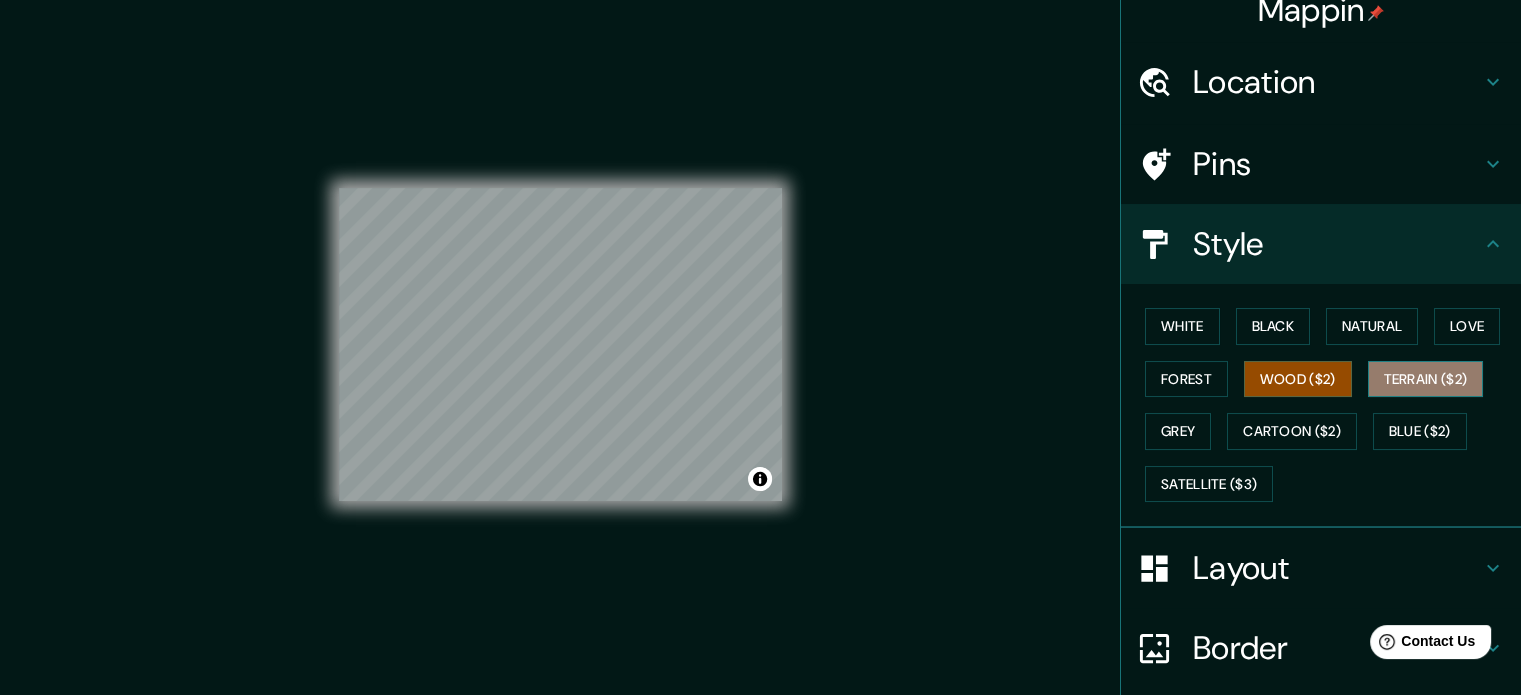 click on "Terrain ($2)" at bounding box center [1426, 379] 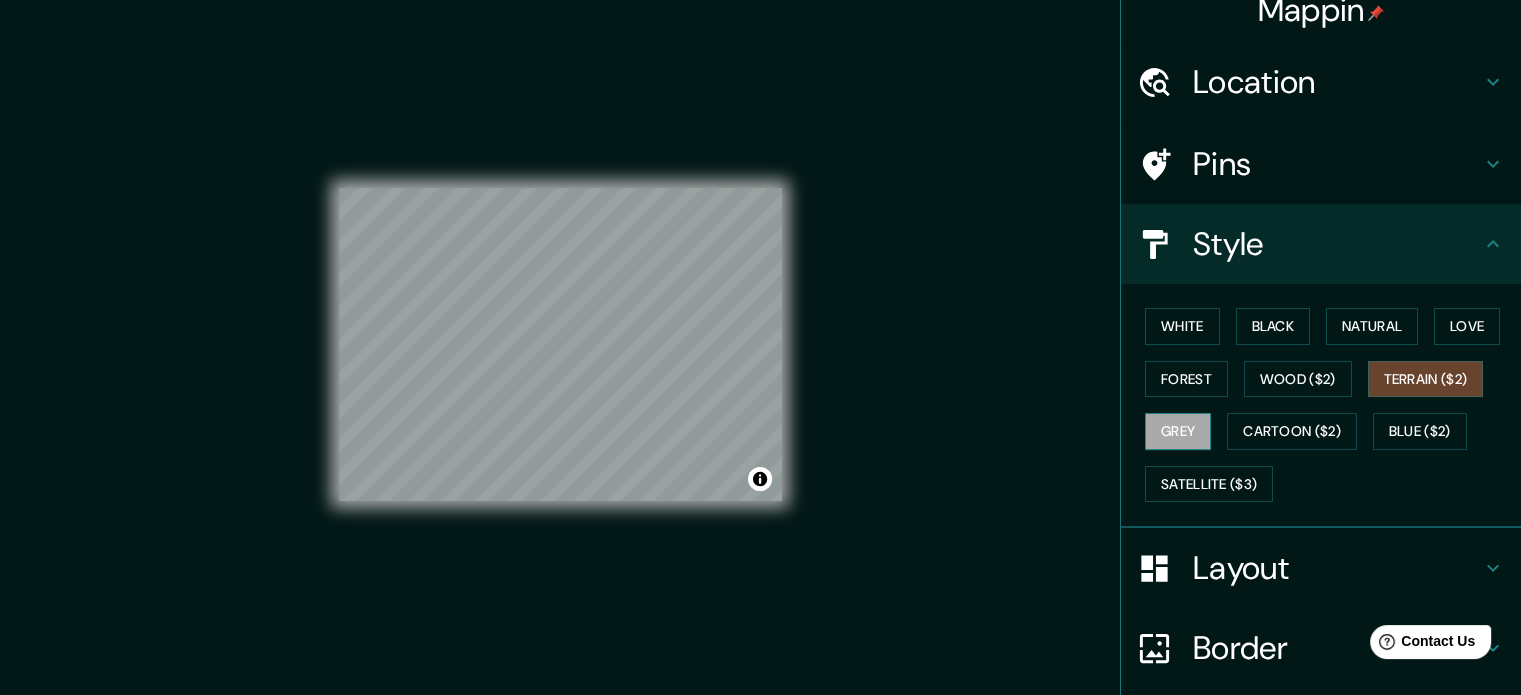 click on "Grey" at bounding box center (1178, 431) 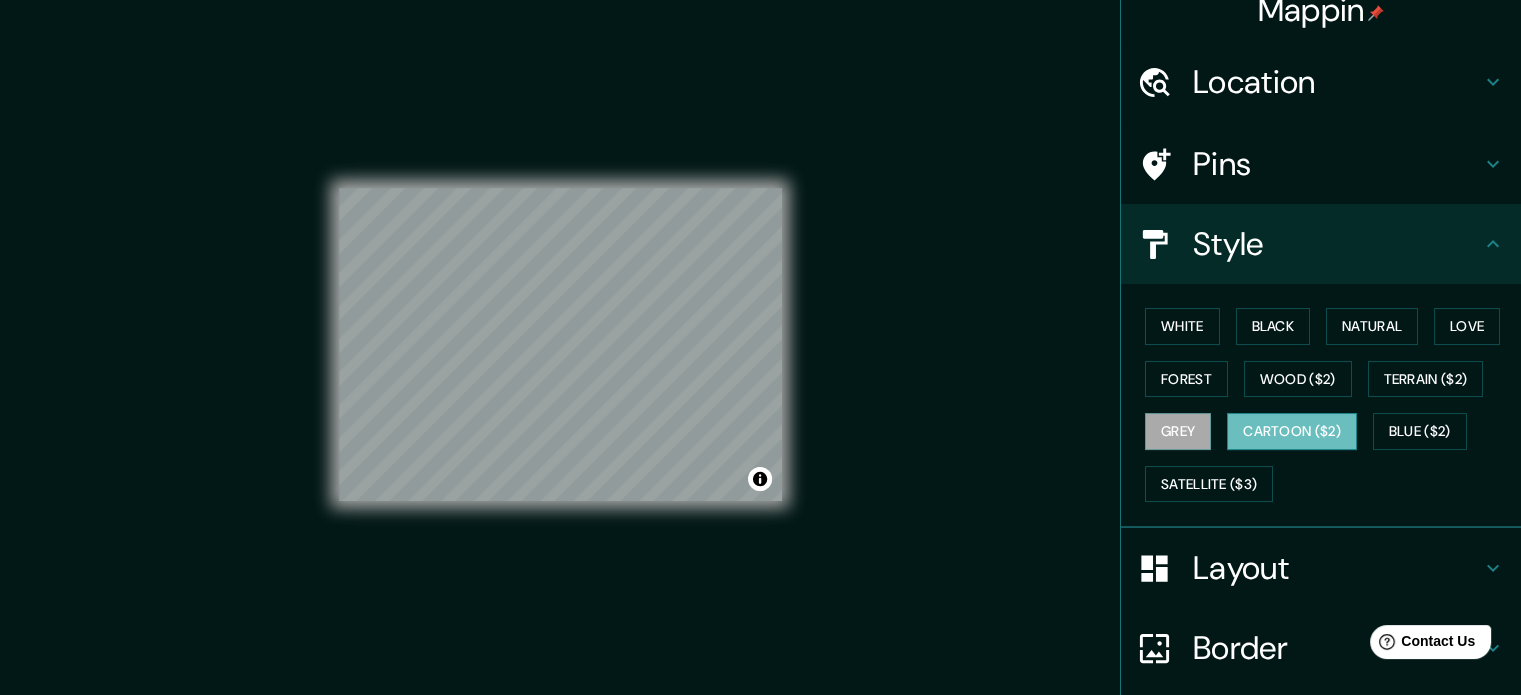 click on "Cartoon ($2)" at bounding box center (1292, 431) 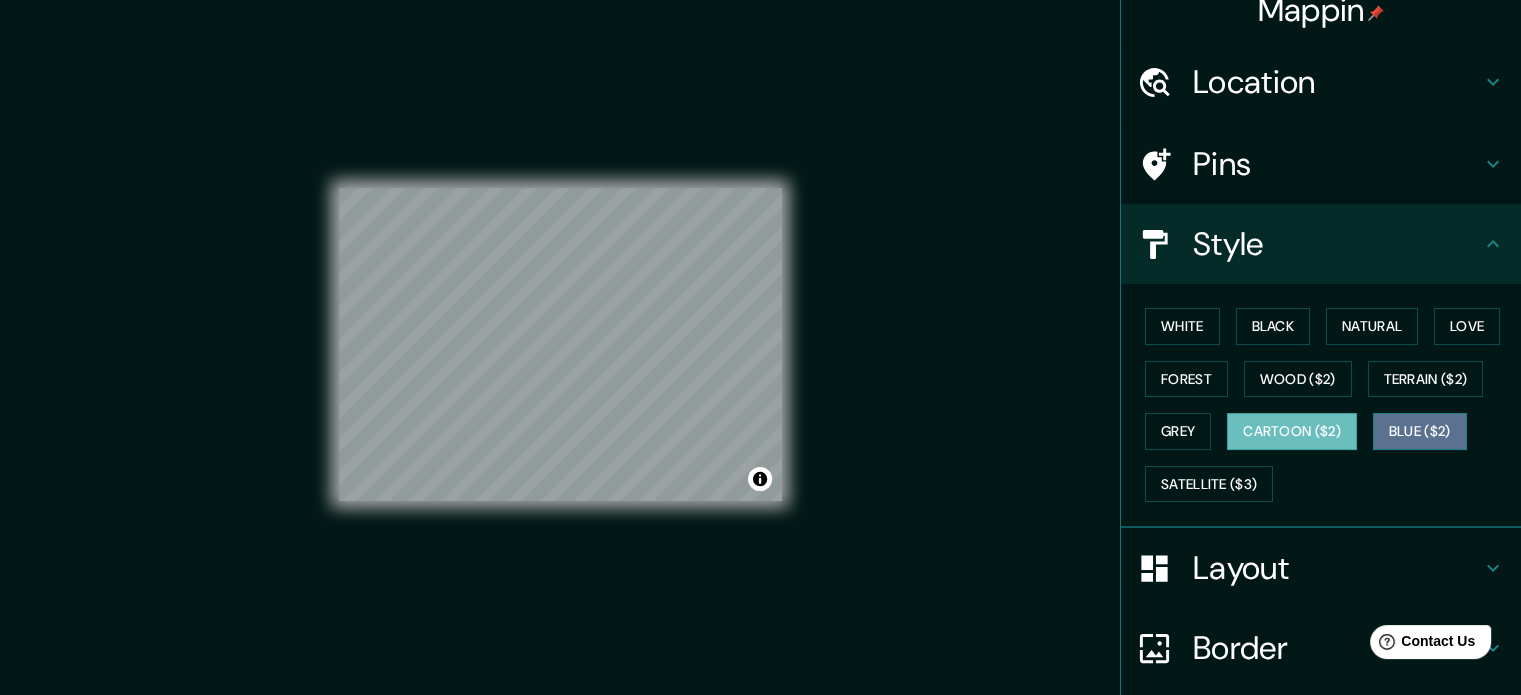 click on "Blue ($2)" at bounding box center (1420, 431) 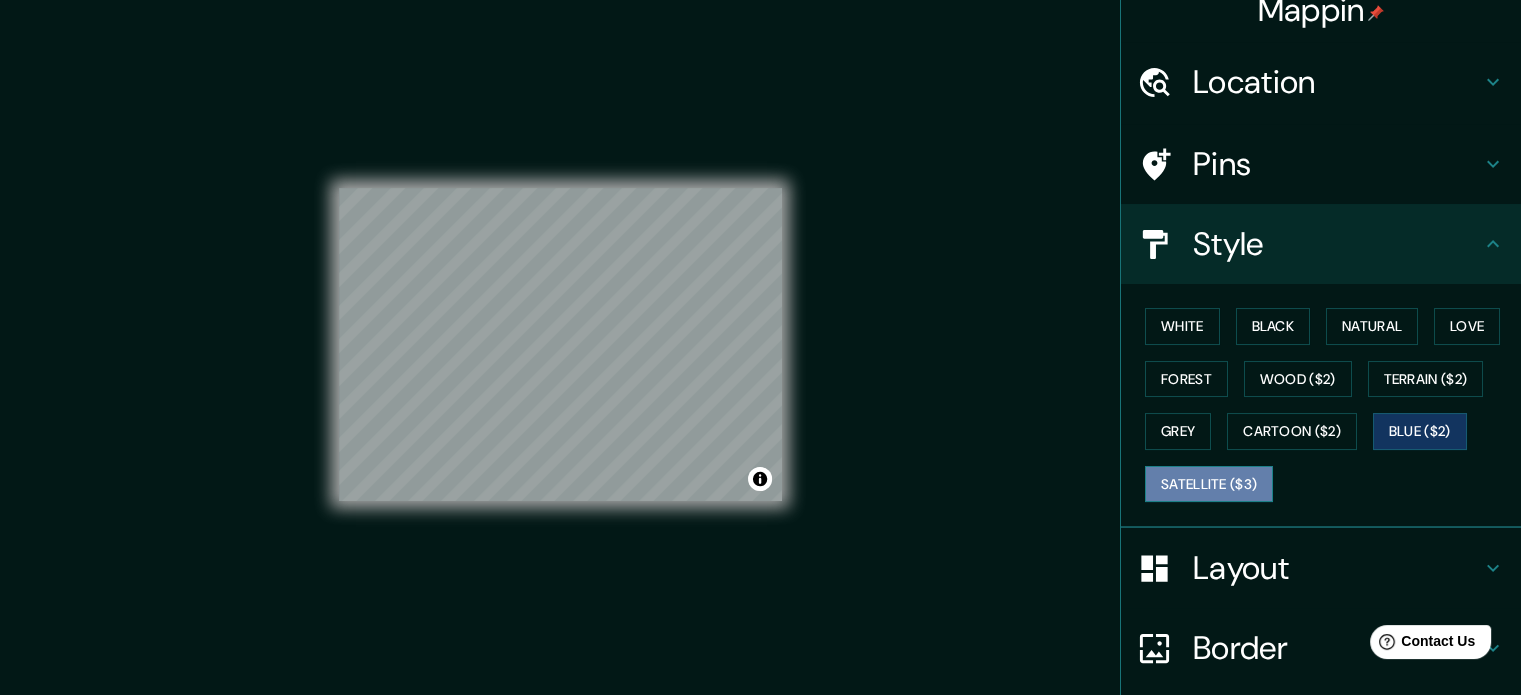 click on "Satellite ($3)" at bounding box center [1209, 484] 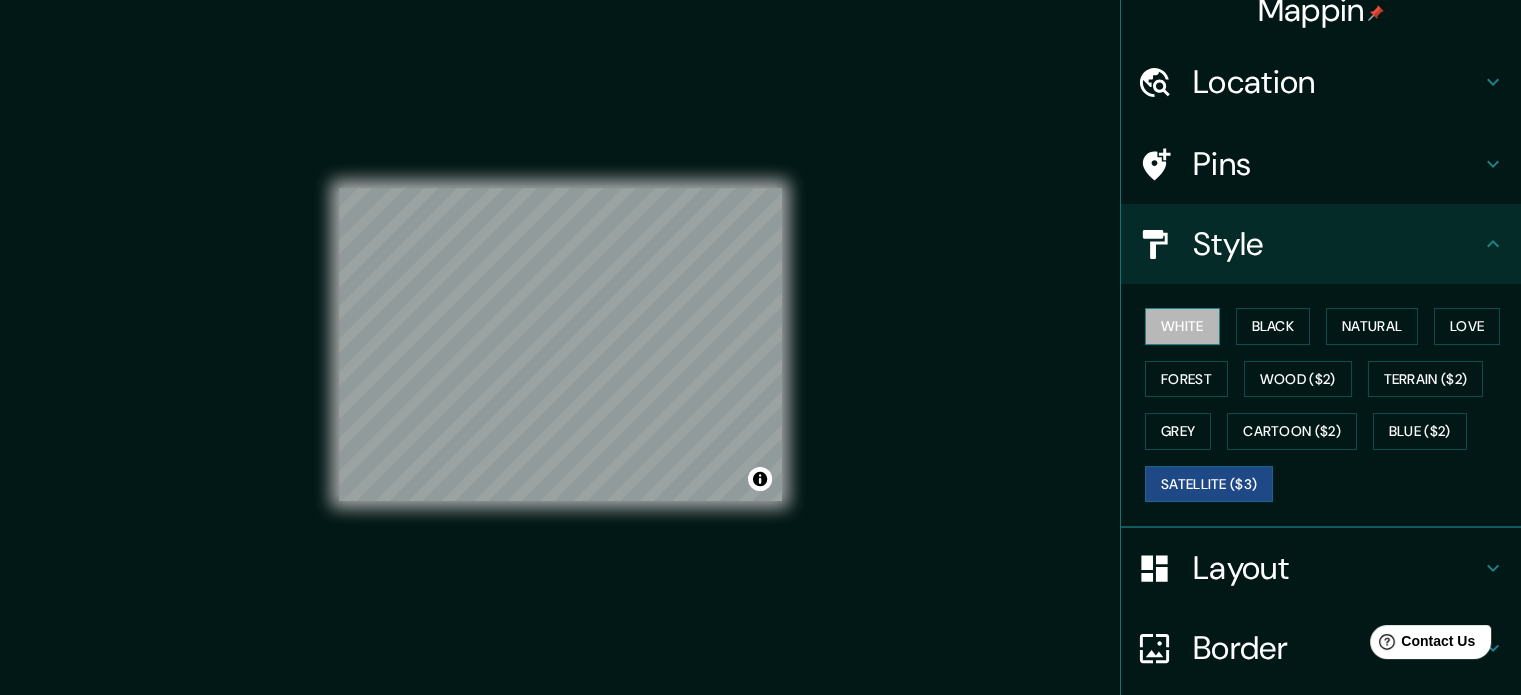 click on "White" at bounding box center (1182, 326) 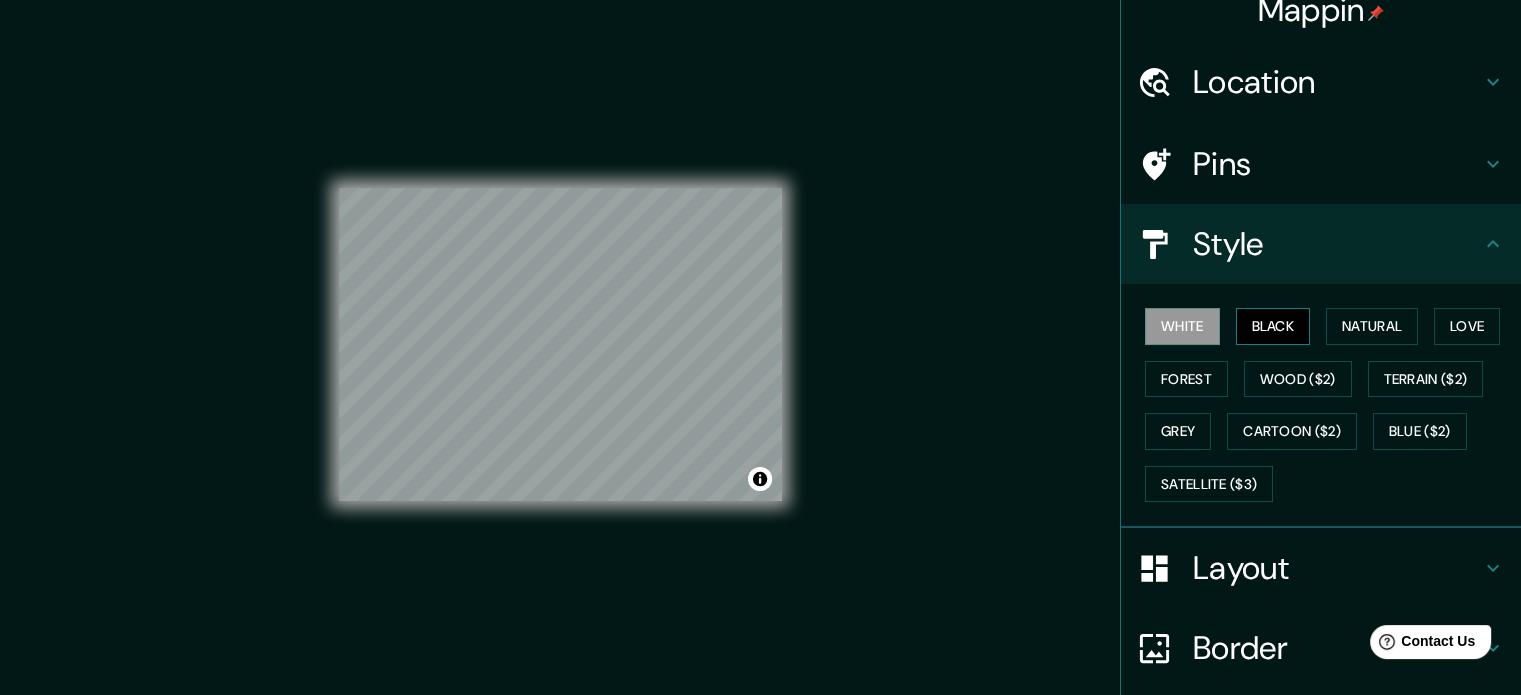 click on "Black" at bounding box center [1273, 326] 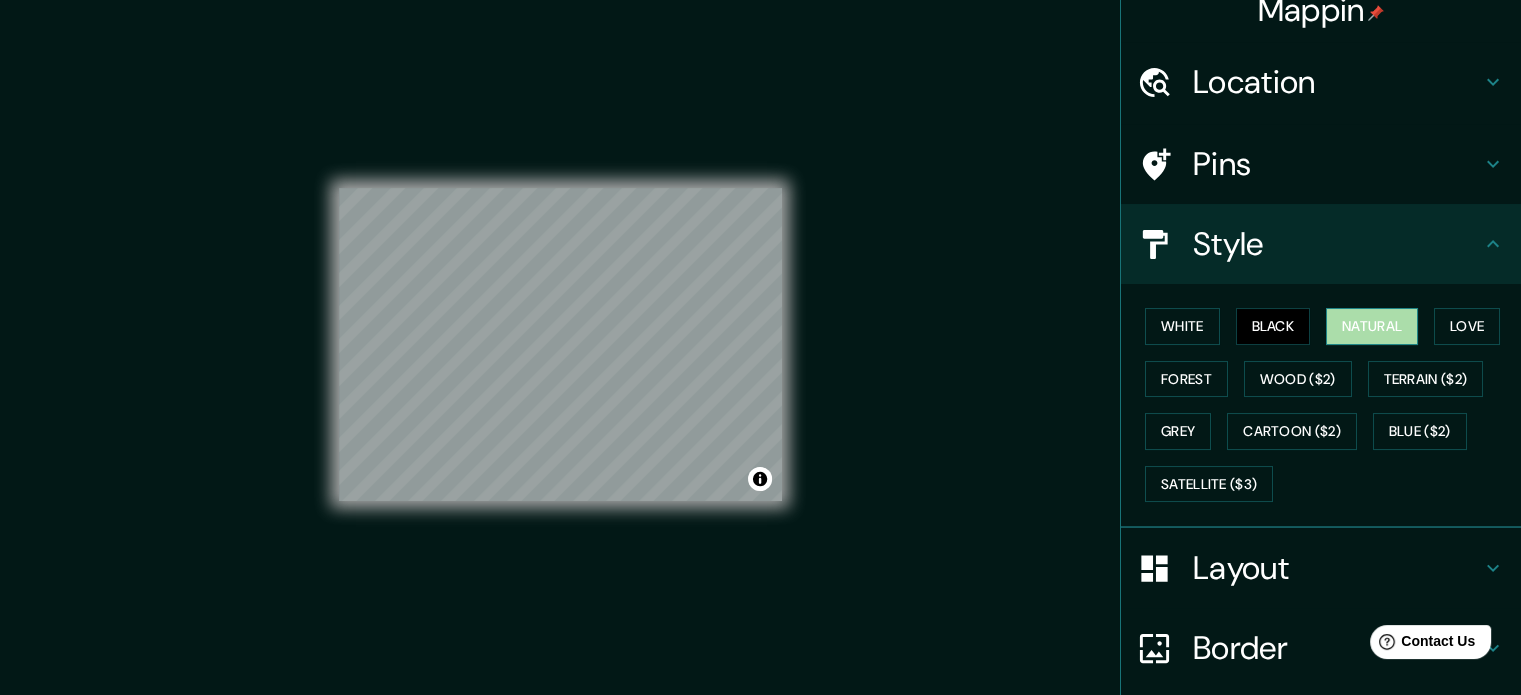 click on "Natural" at bounding box center (1372, 326) 